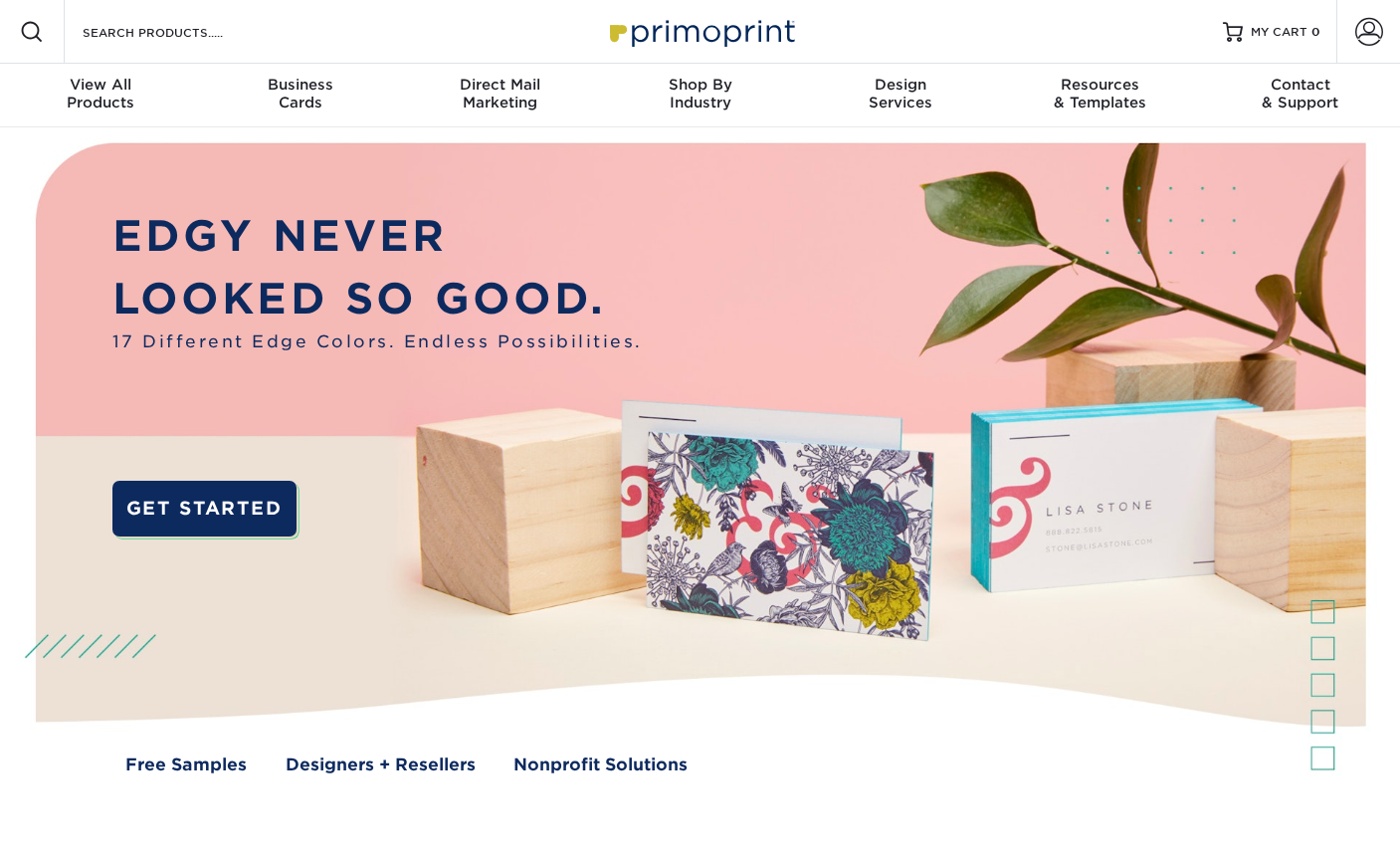 scroll, scrollTop: 0, scrollLeft: 0, axis: both 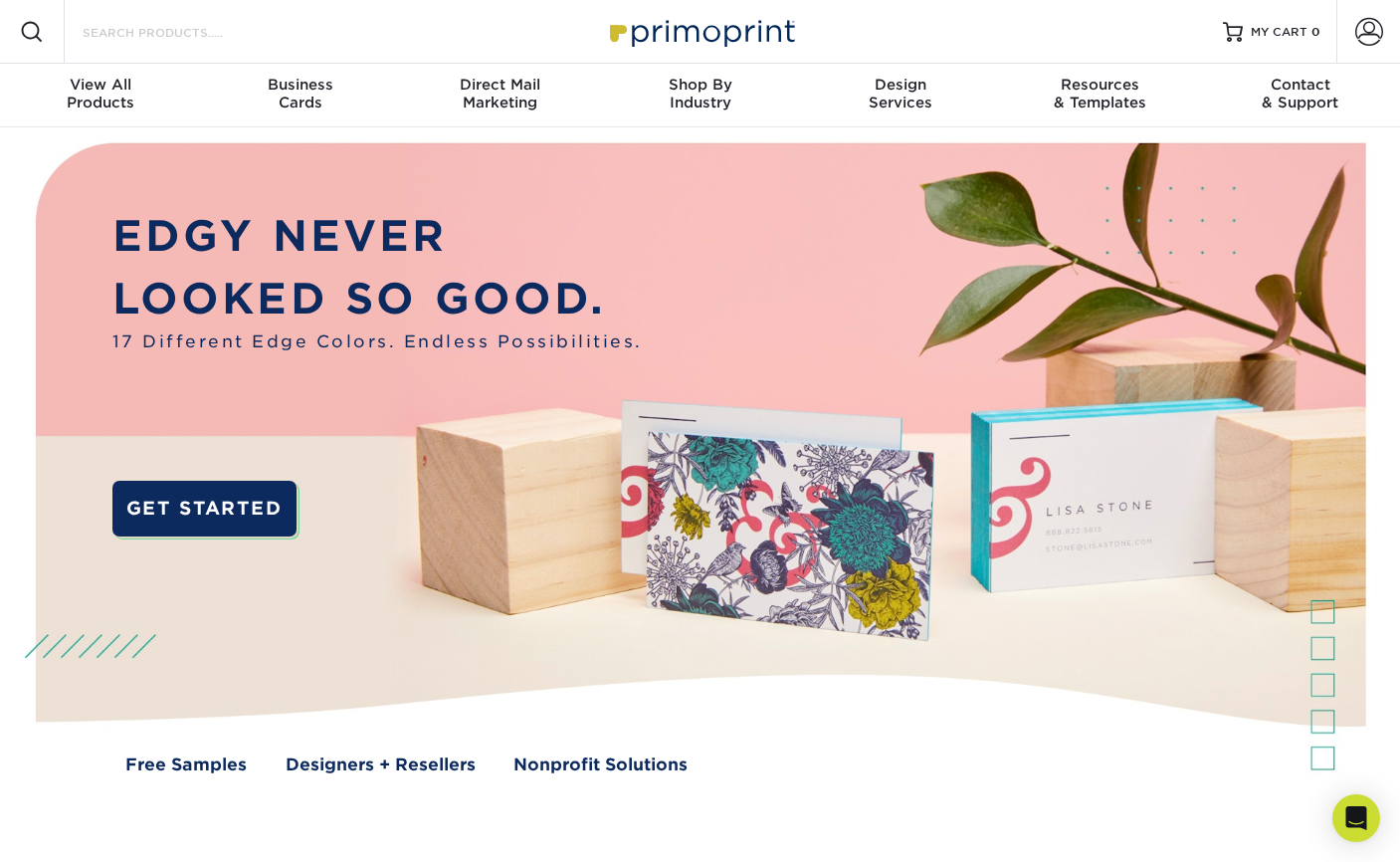 click on "Search Products" at bounding box center [177, 32] 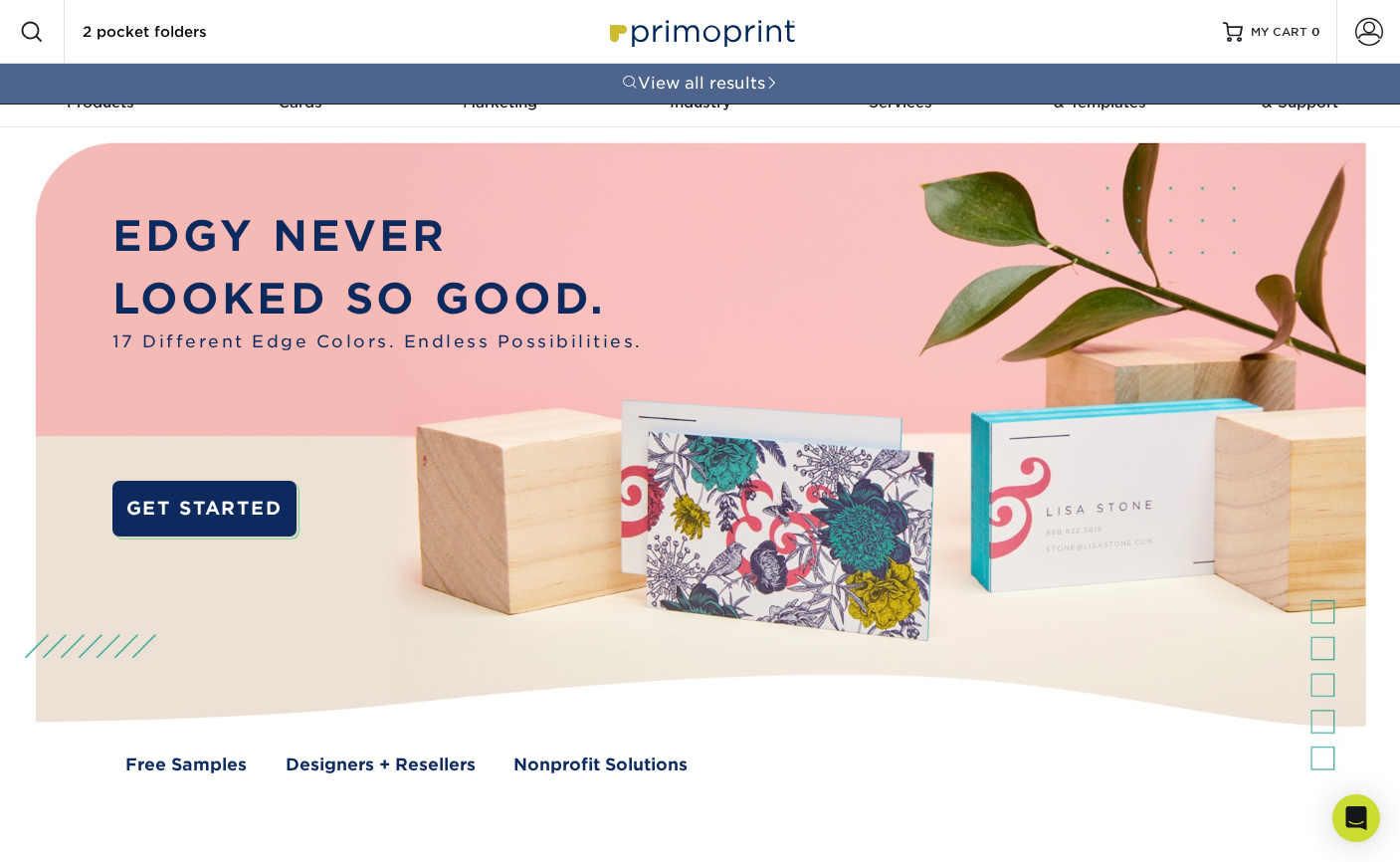 type on "2 pocket folders" 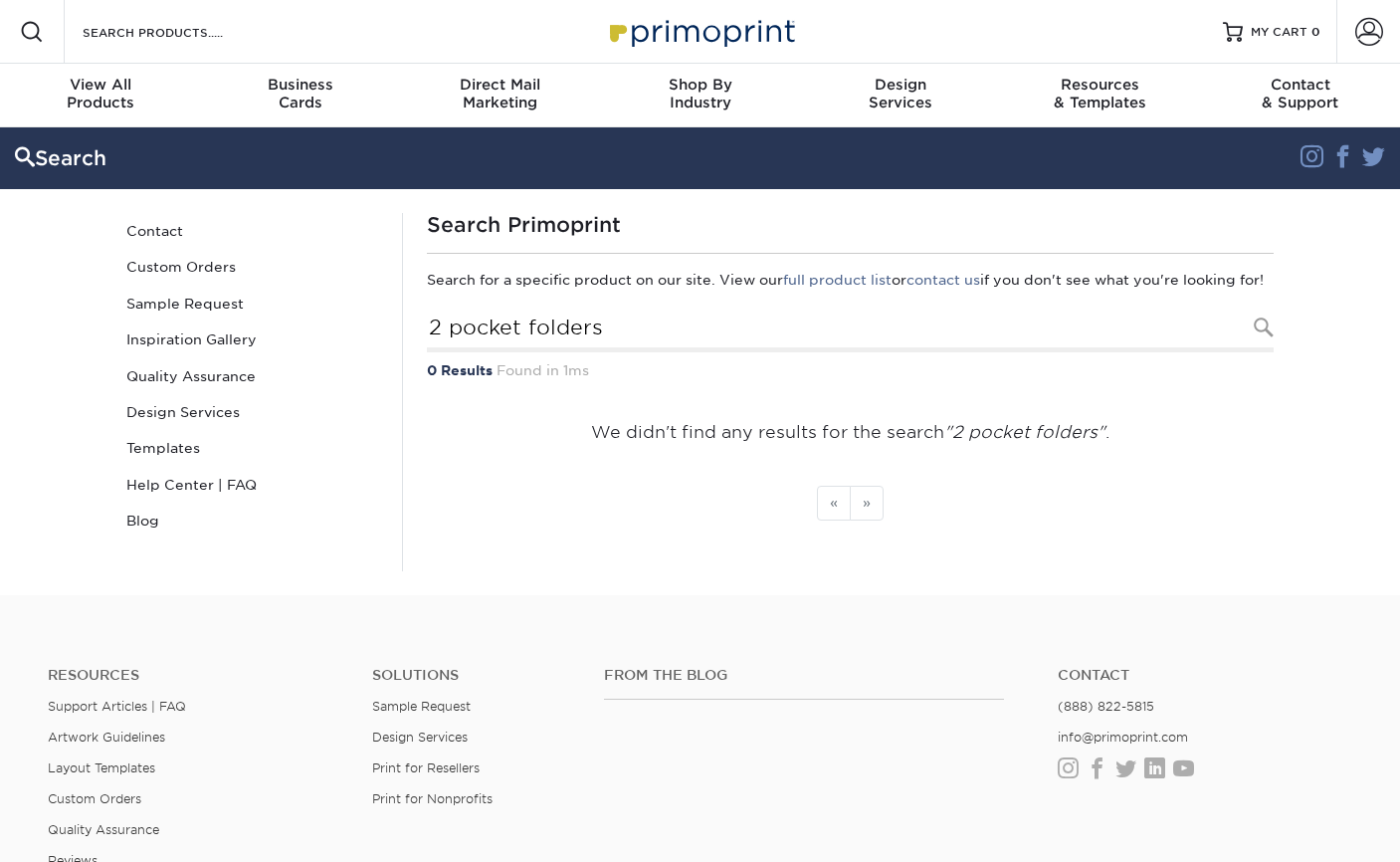 scroll, scrollTop: 0, scrollLeft: 0, axis: both 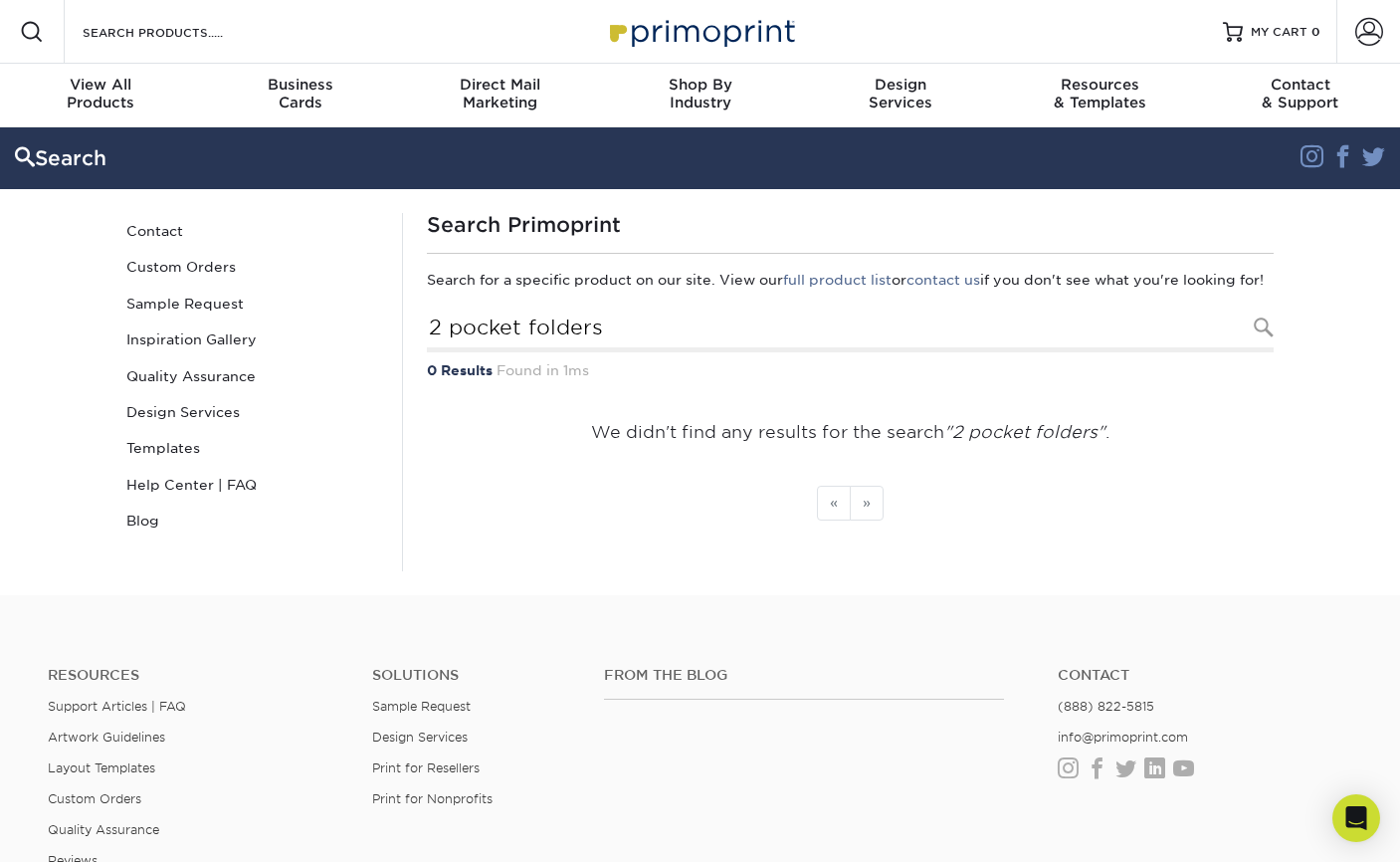 click on "Resources Menu
Search Products
Account
SIGN IN
CREATE AN ACCOUNT
forgot password?
All fields are required.
Login
OR" at bounding box center (700, 32) 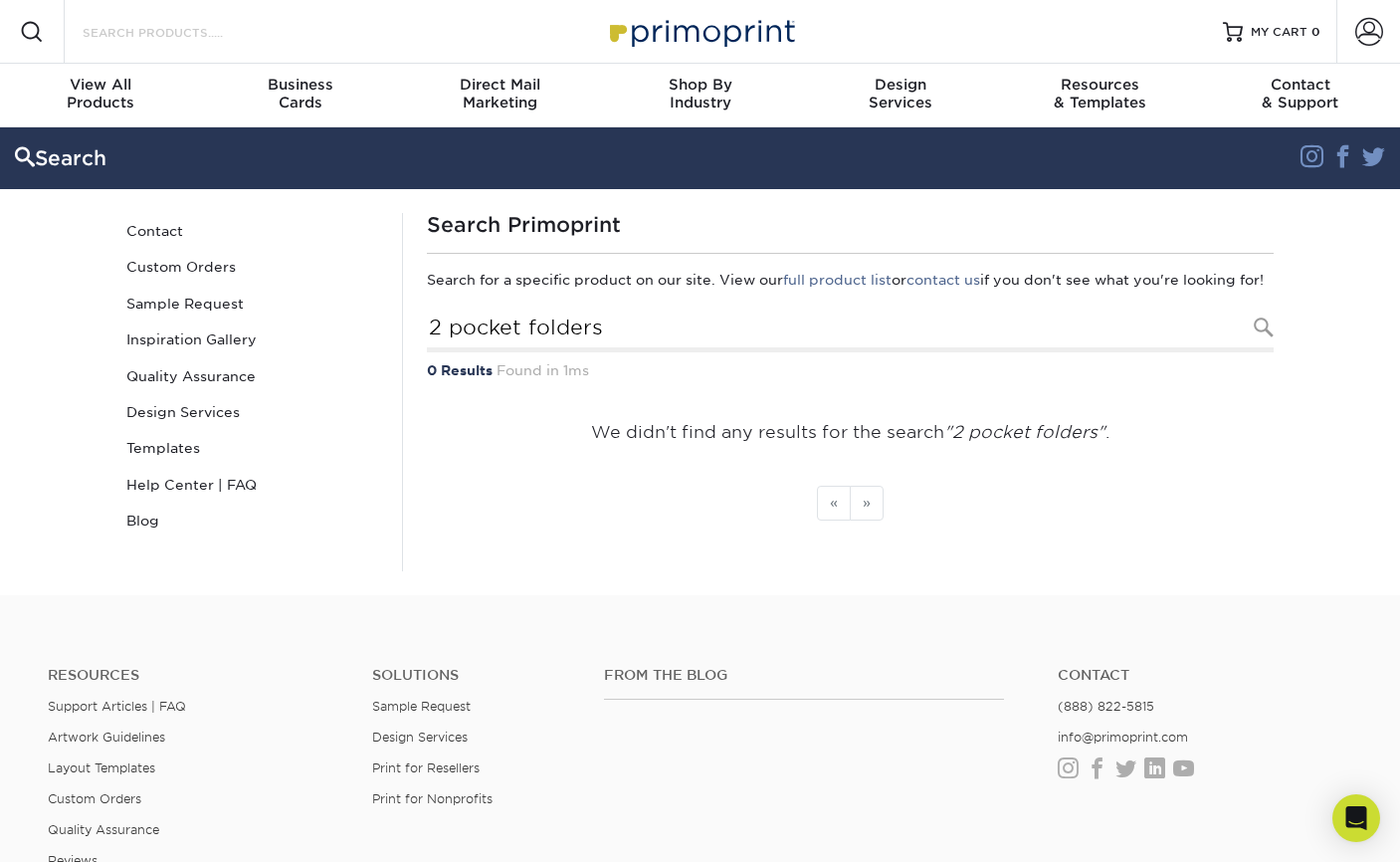 click on "Search Products" at bounding box center [177, 32] 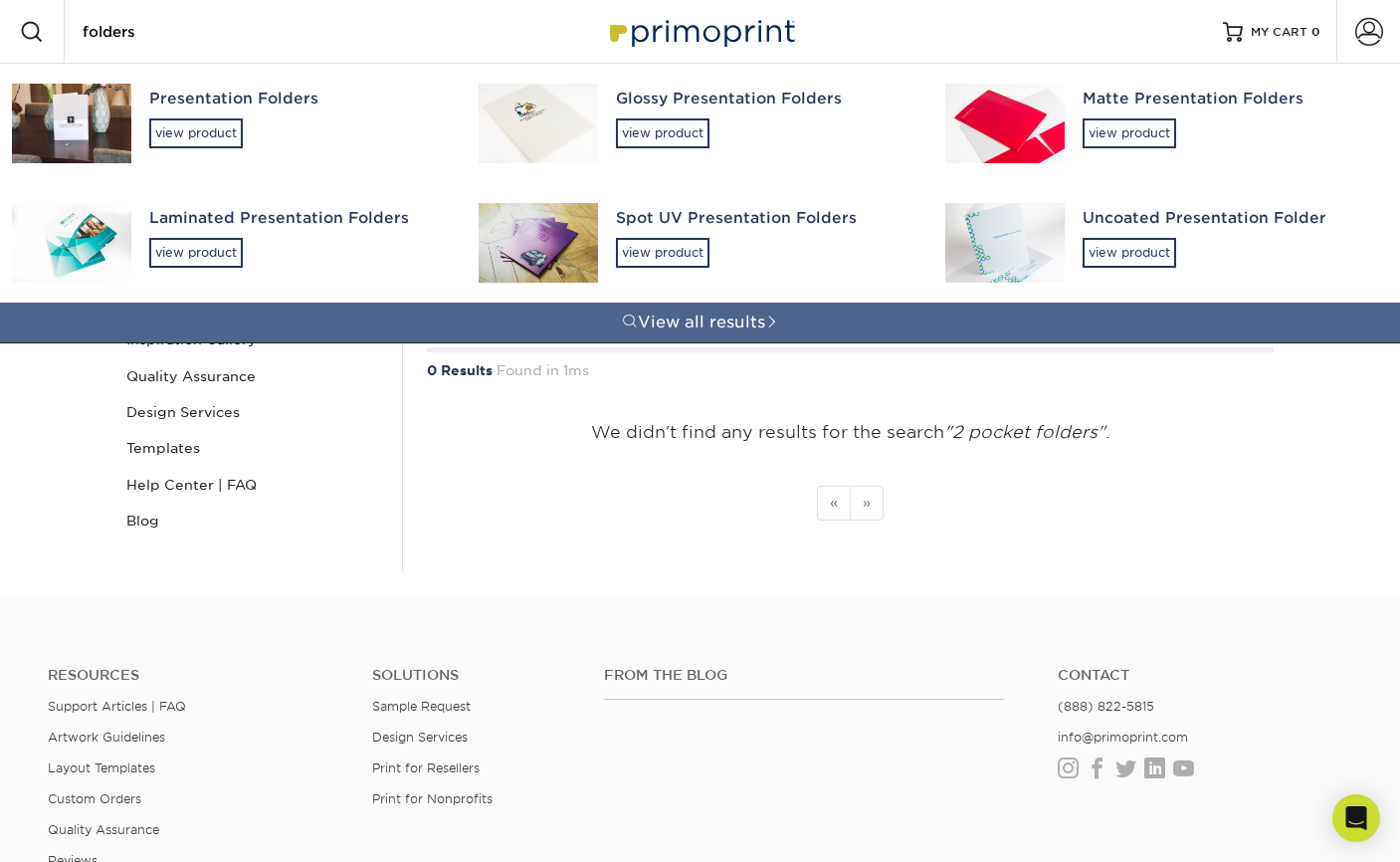type on "folders" 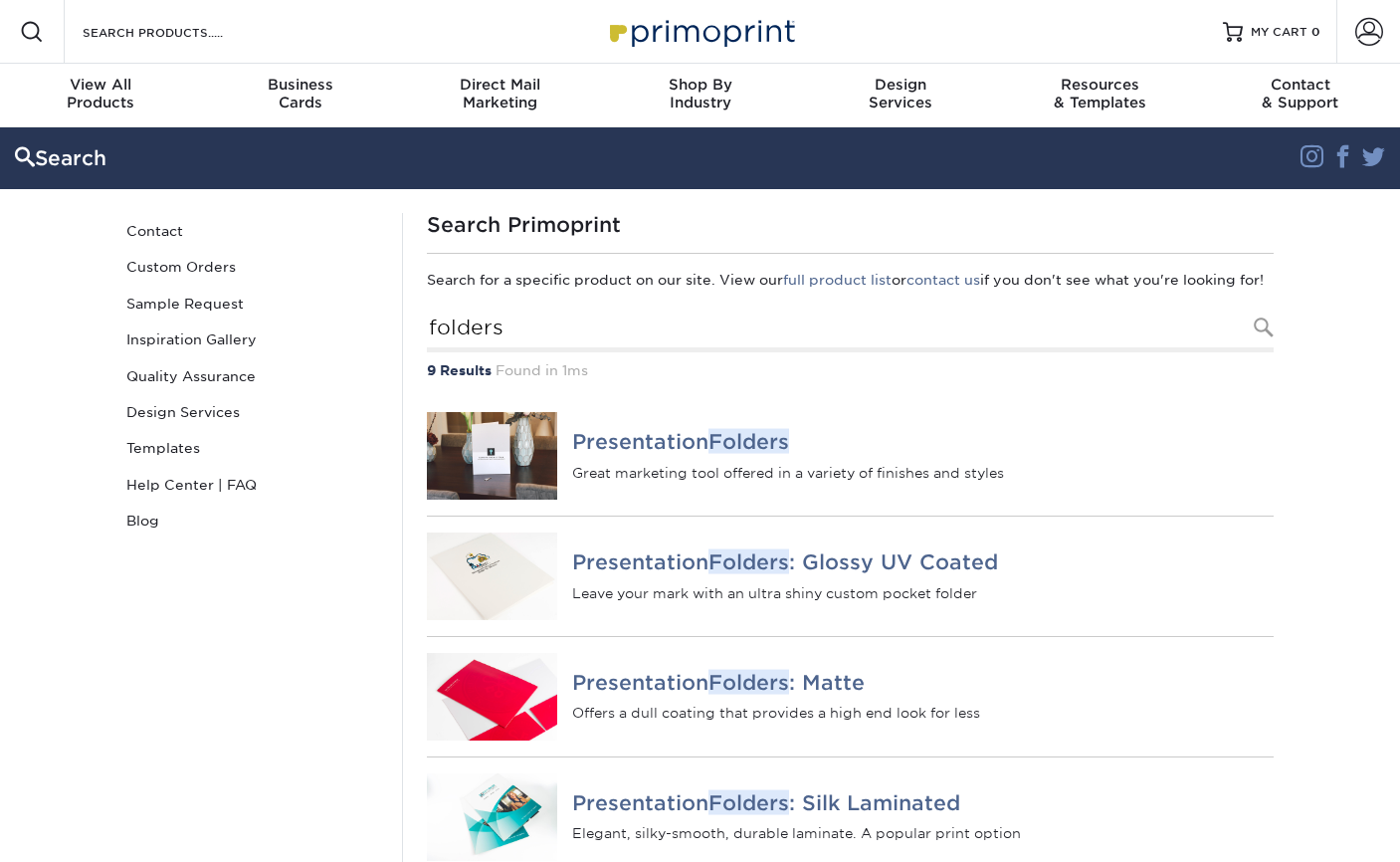 scroll, scrollTop: 0, scrollLeft: 0, axis: both 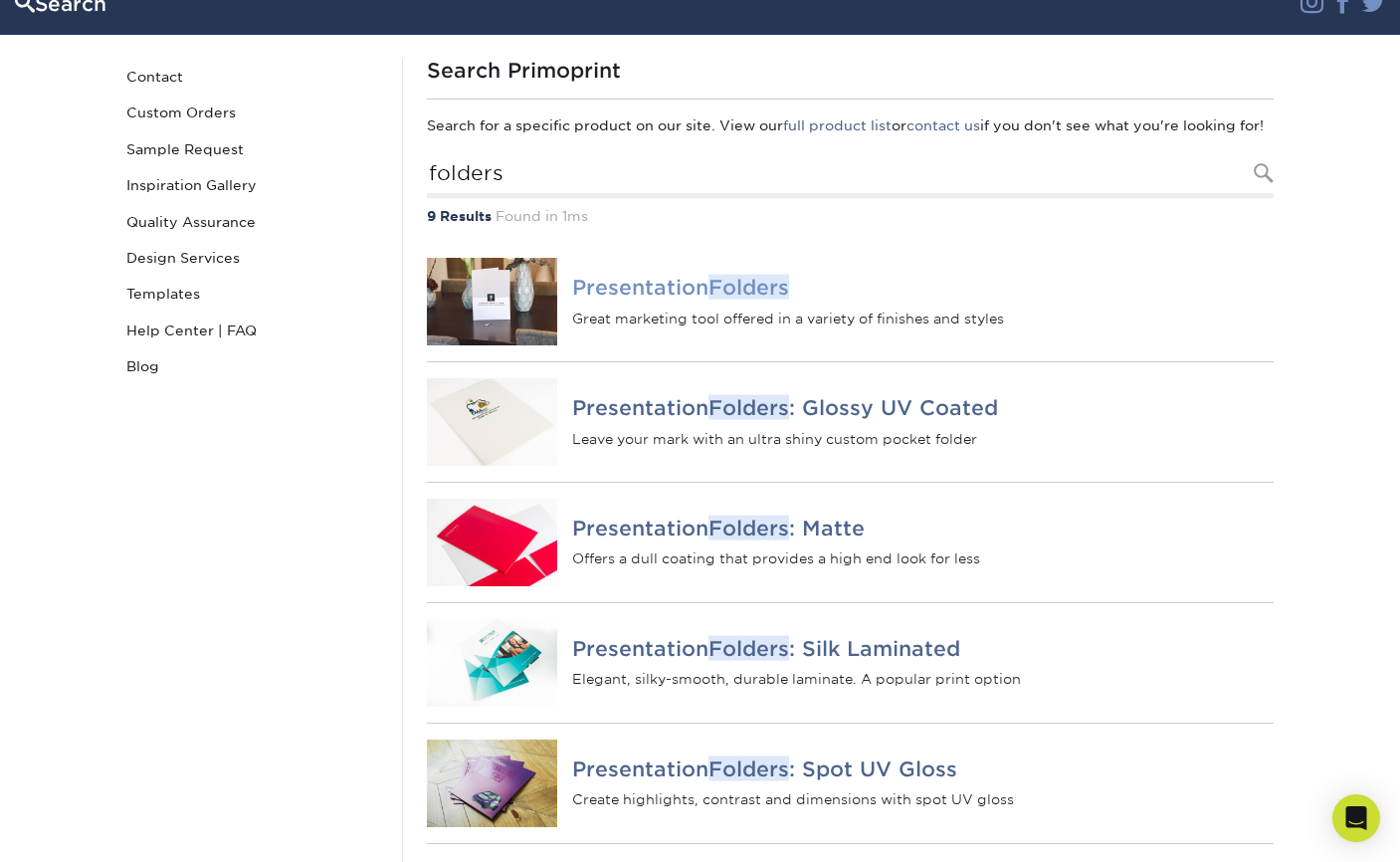 click on "Presentation  Folders" at bounding box center [922, 288] 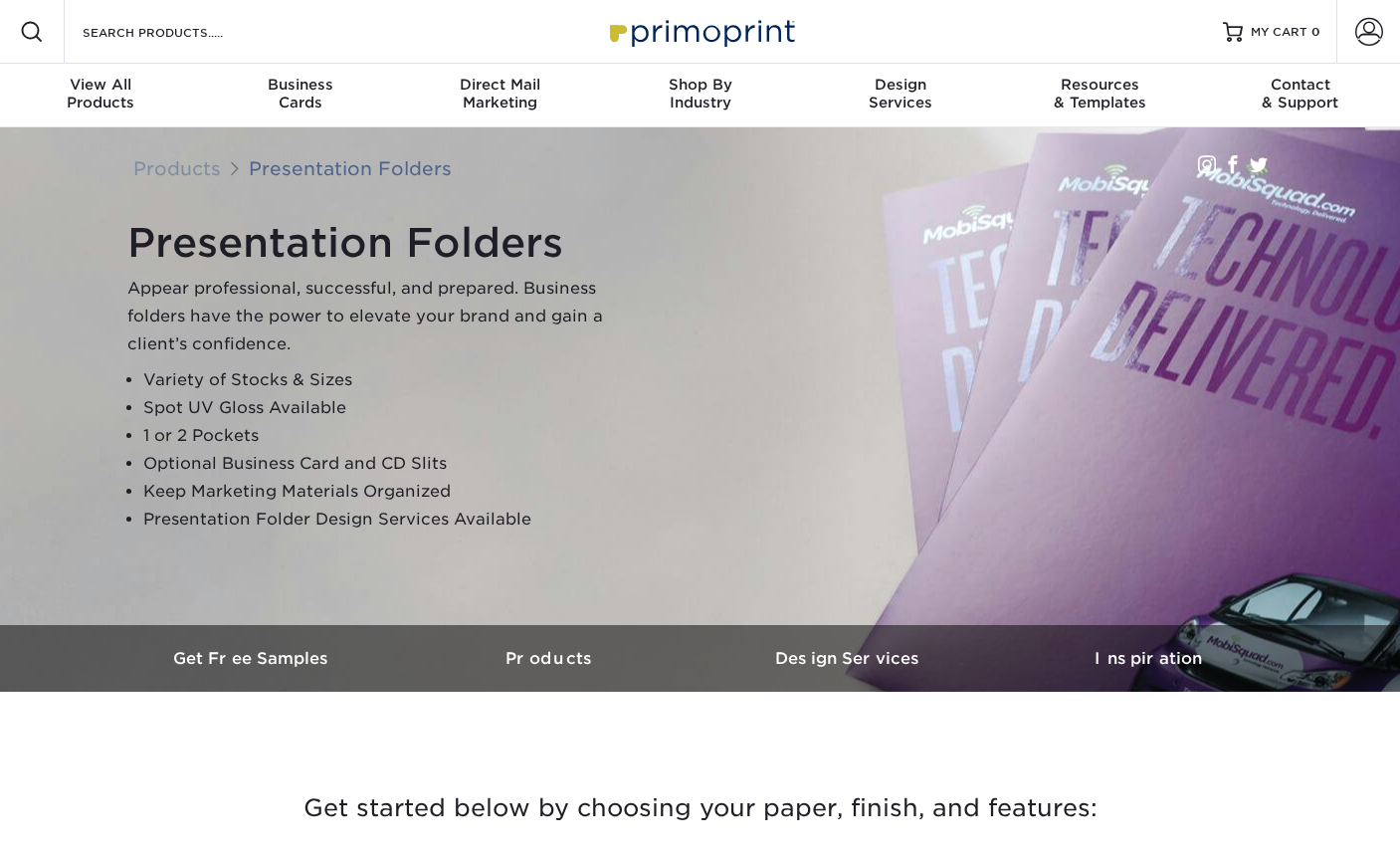 scroll, scrollTop: 0, scrollLeft: 0, axis: both 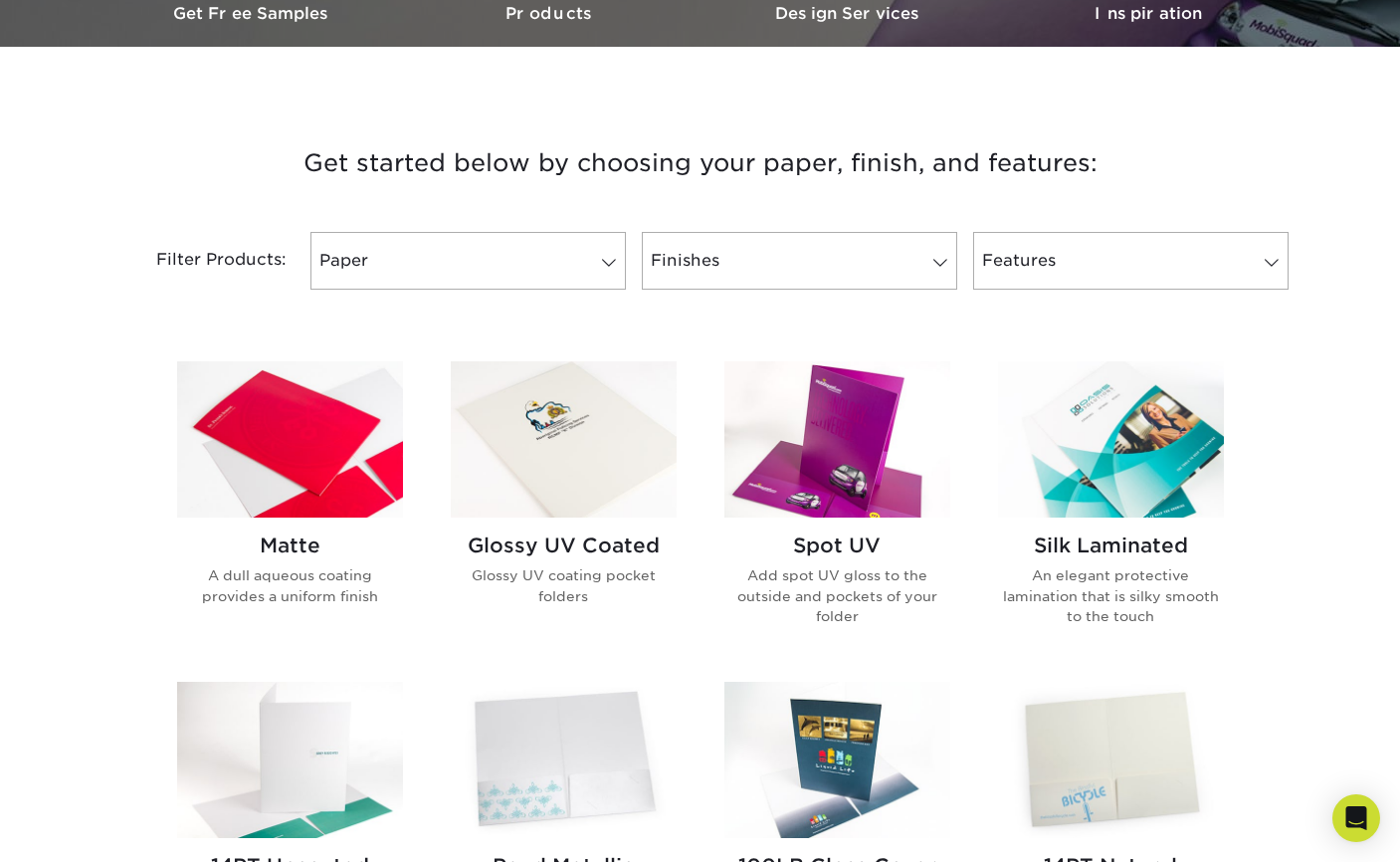 click at bounding box center (1110, 439) 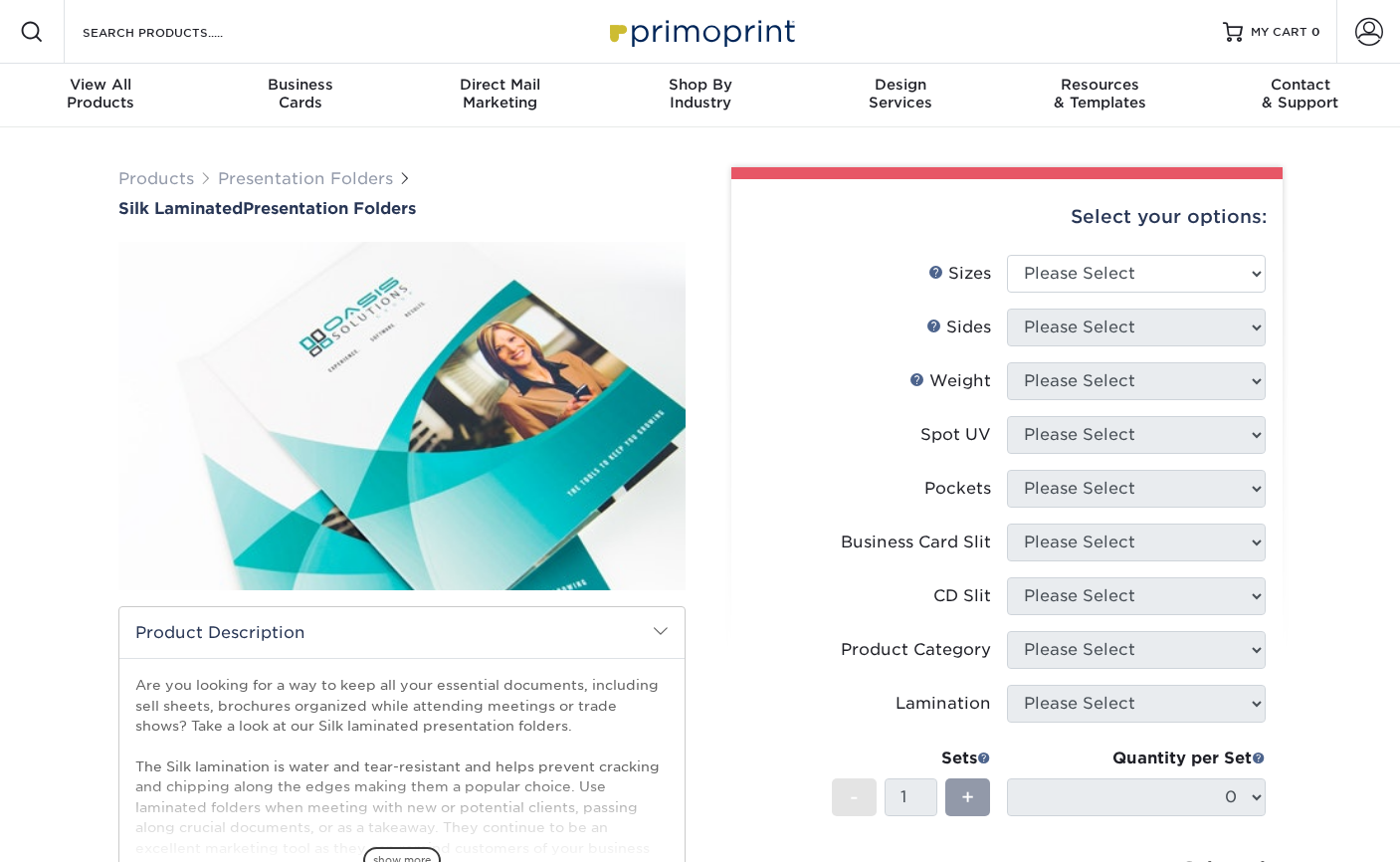 scroll, scrollTop: 0, scrollLeft: 0, axis: both 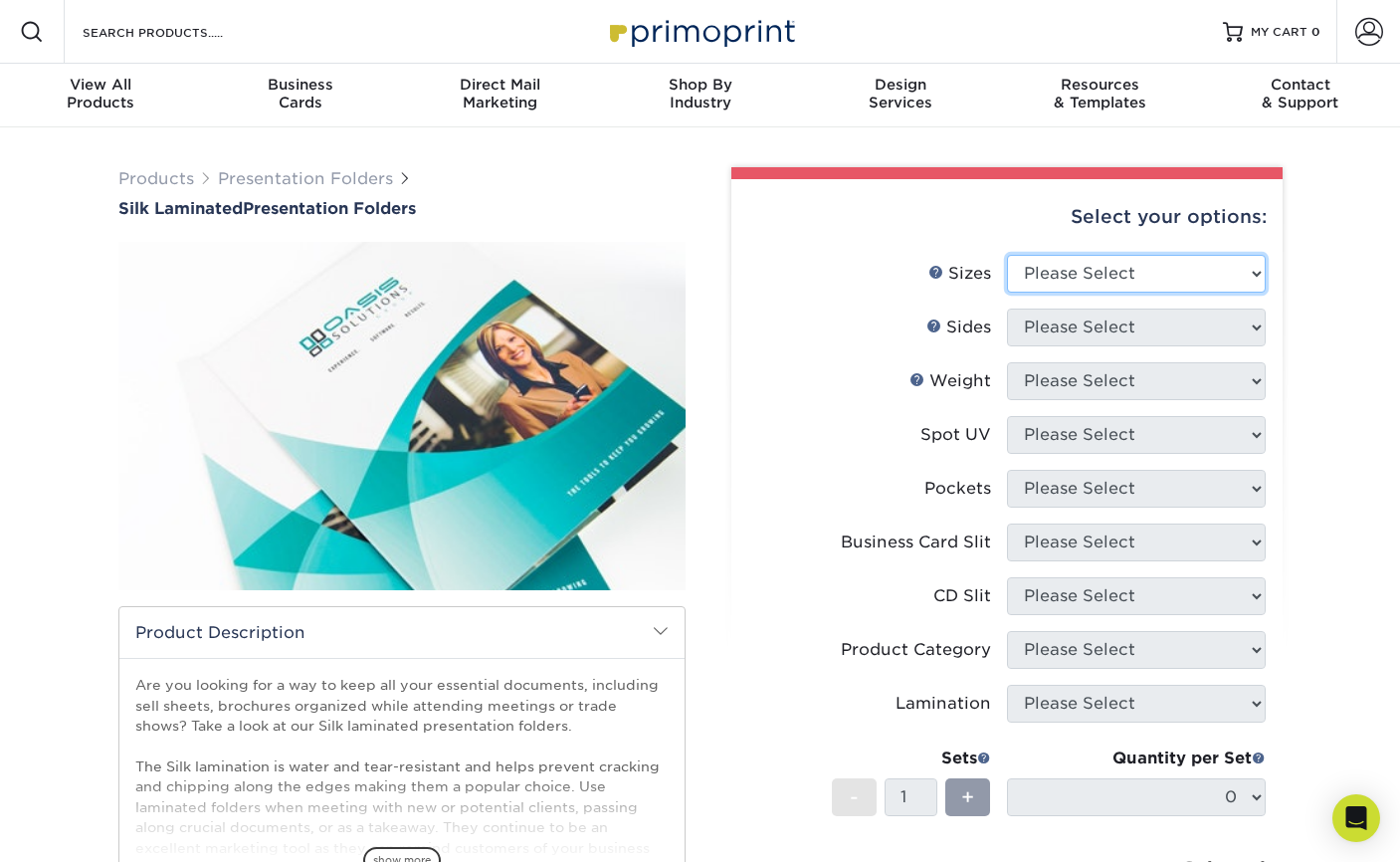 click on "Please Select
6" x 9"
9" x 12"" at bounding box center (1136, 274) 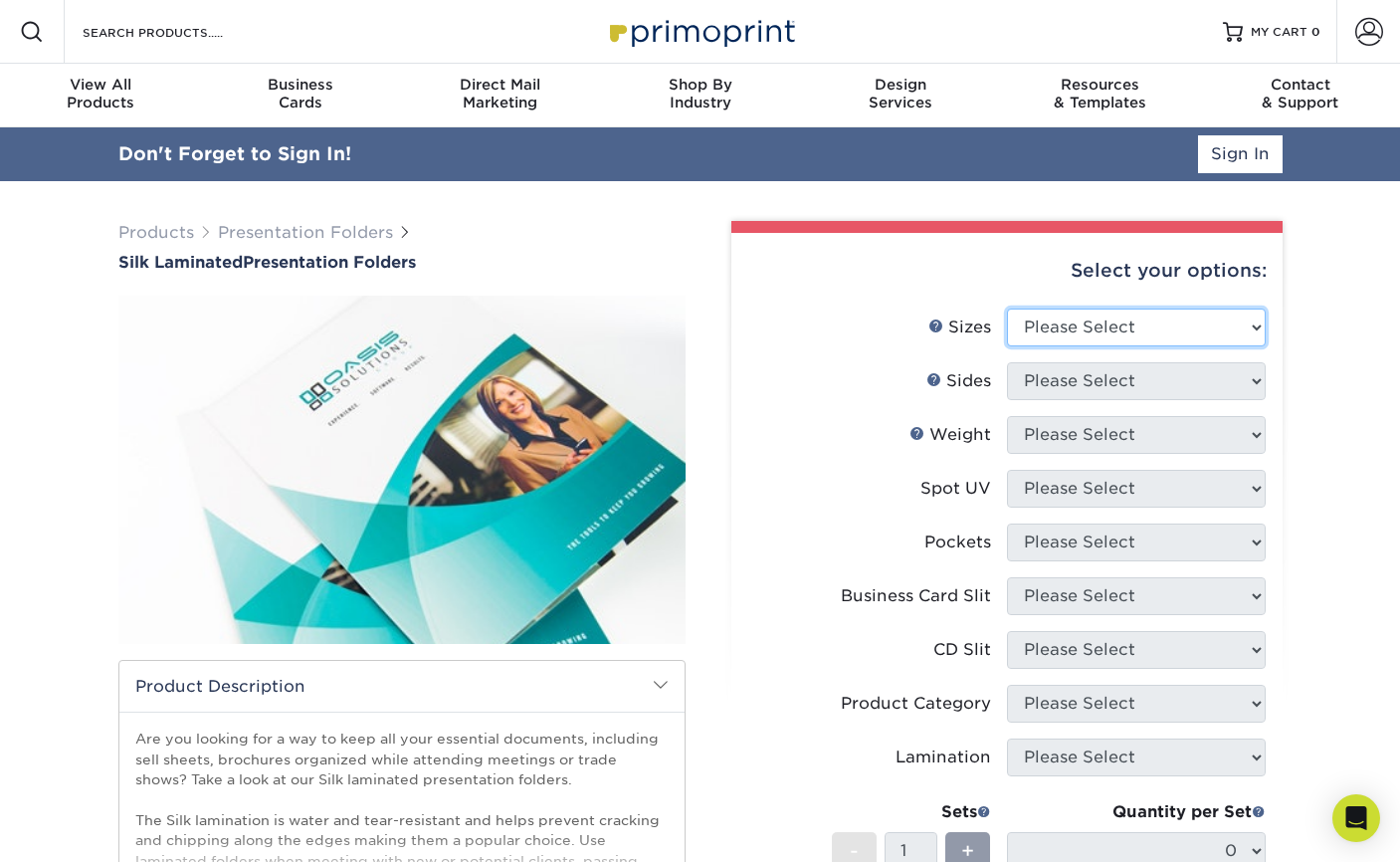 select on "9.00x12.00" 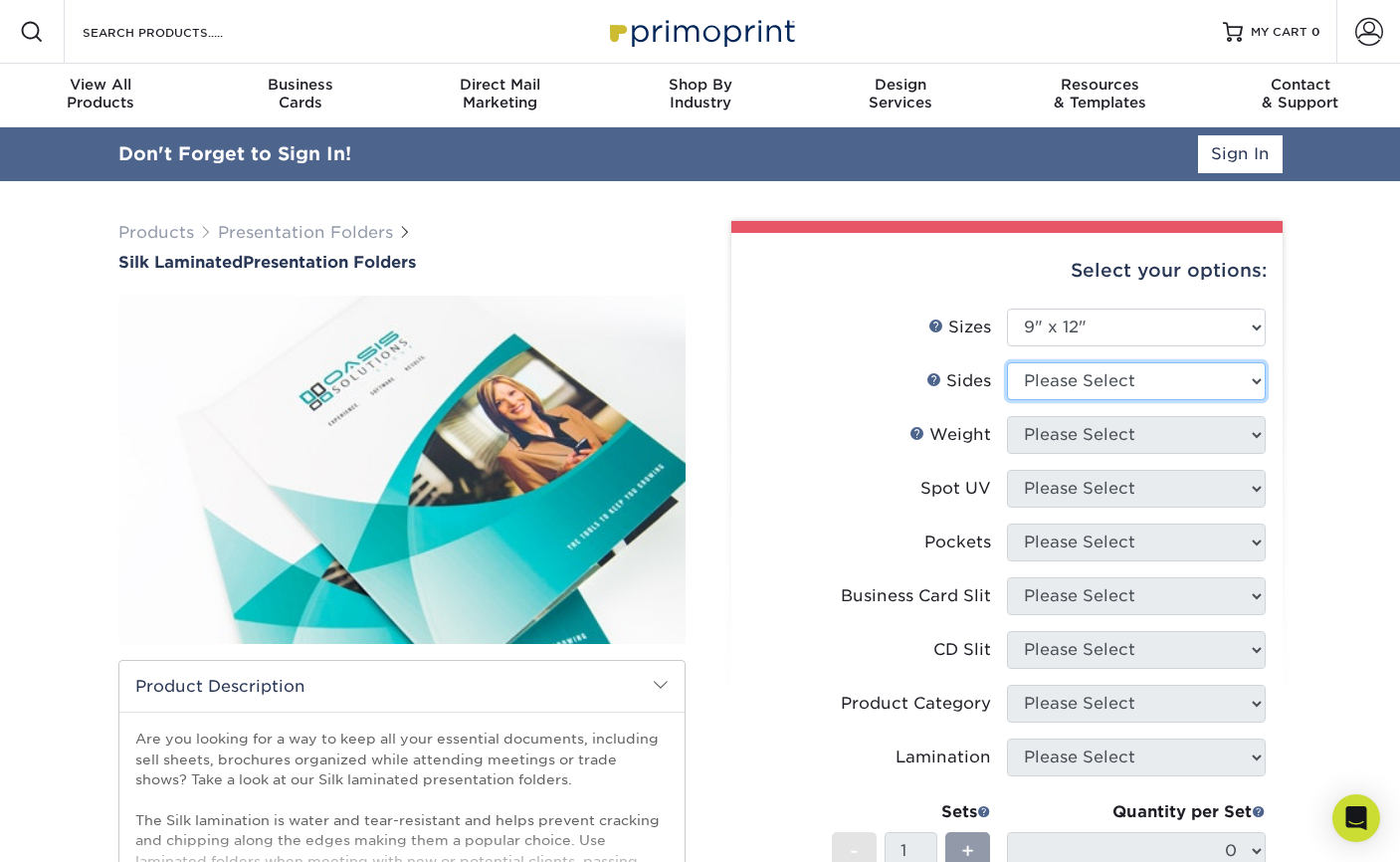 click on "Please Select Print Both Sides Print Front Only" at bounding box center [1136, 381] 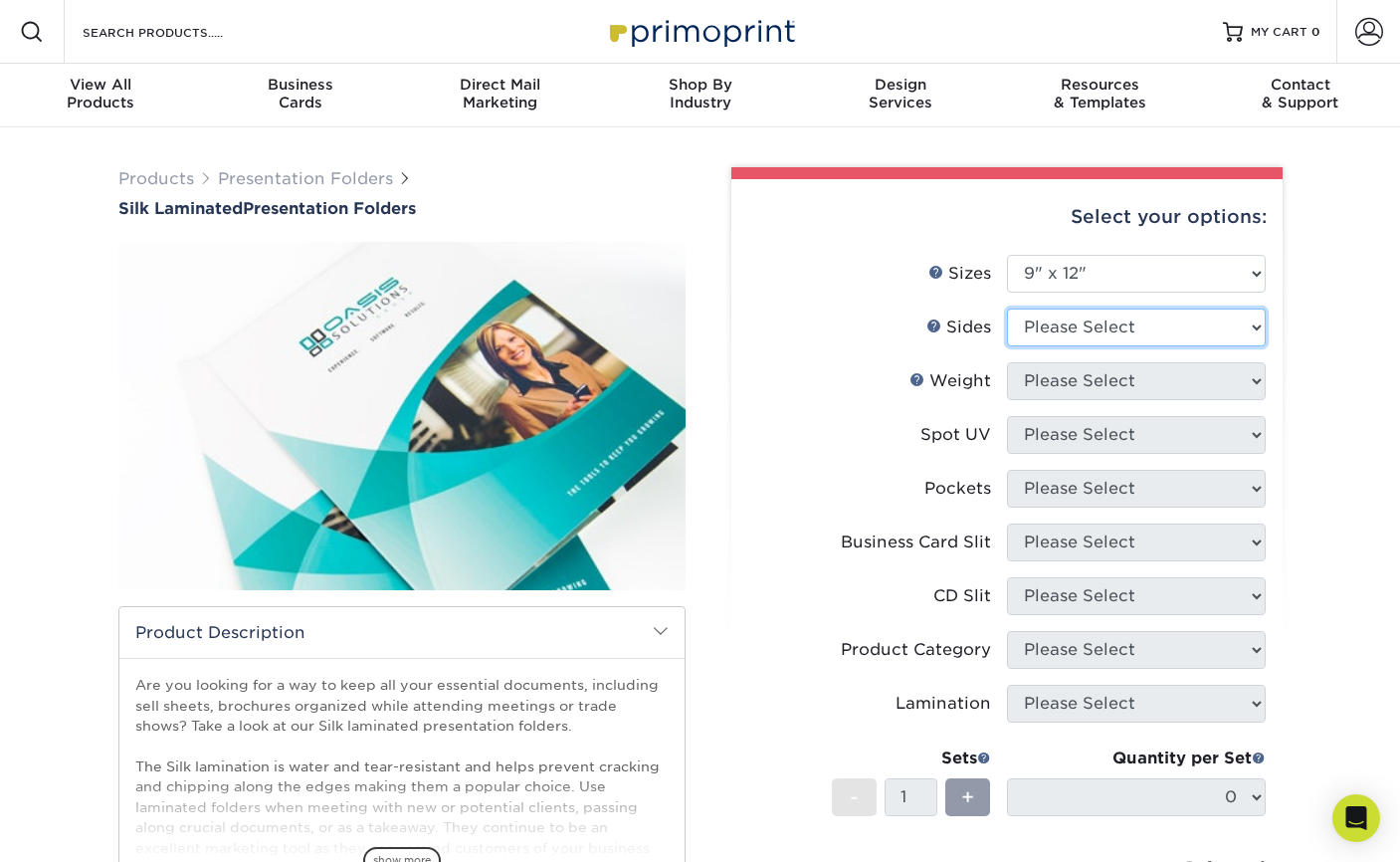 select on "13abbda7-1d64-4f25-8bb2-c179b224825d" 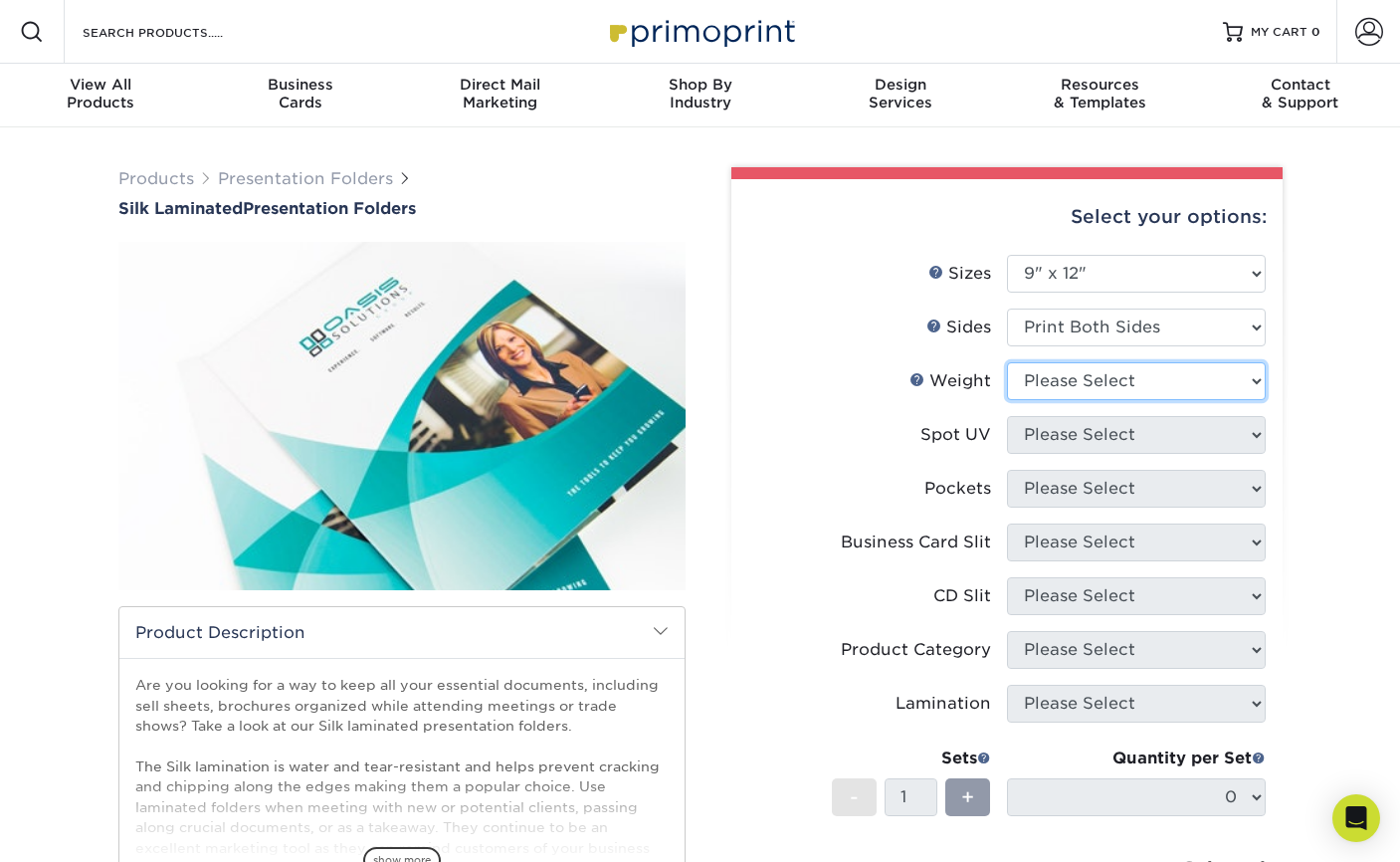 click on "Please Select 16PT" at bounding box center [1136, 381] 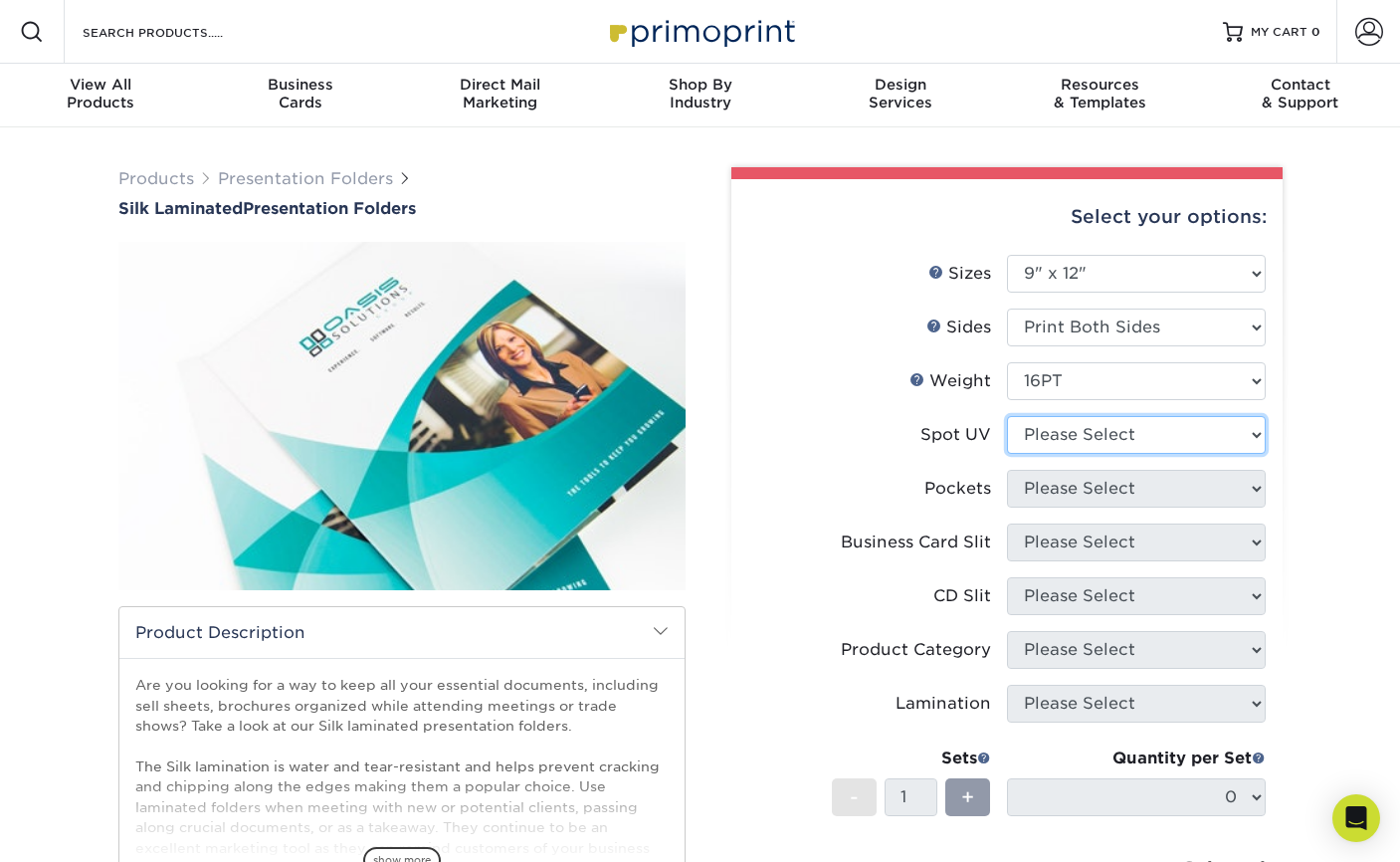 click on "Please Select No Spot UV Front Only" at bounding box center (1136, 435) 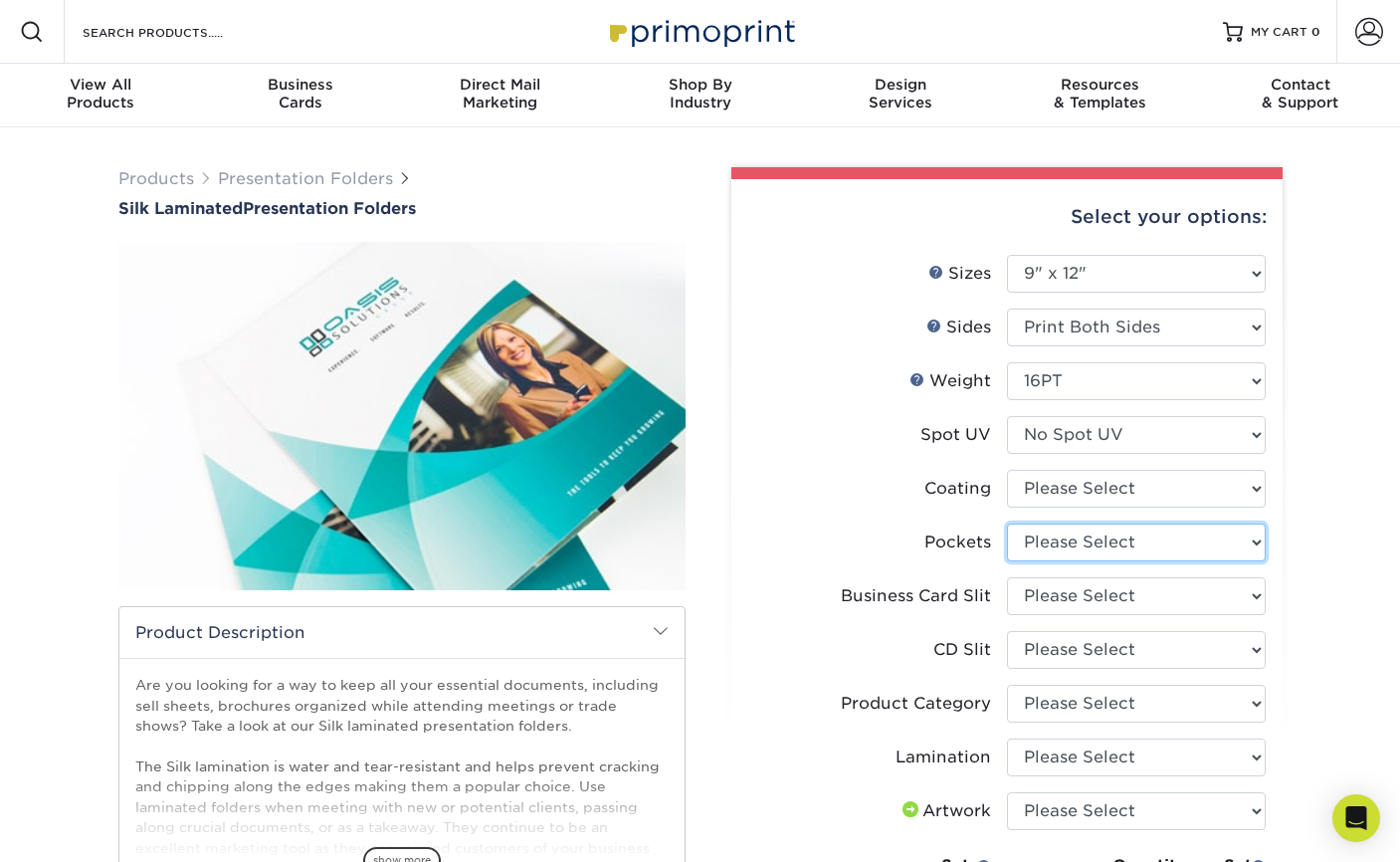 click on "Please Select 1 Pocket on the Left (Front) Side 1 Pocket on the Right (Back) Side 2 Pockets" at bounding box center (1136, 542) 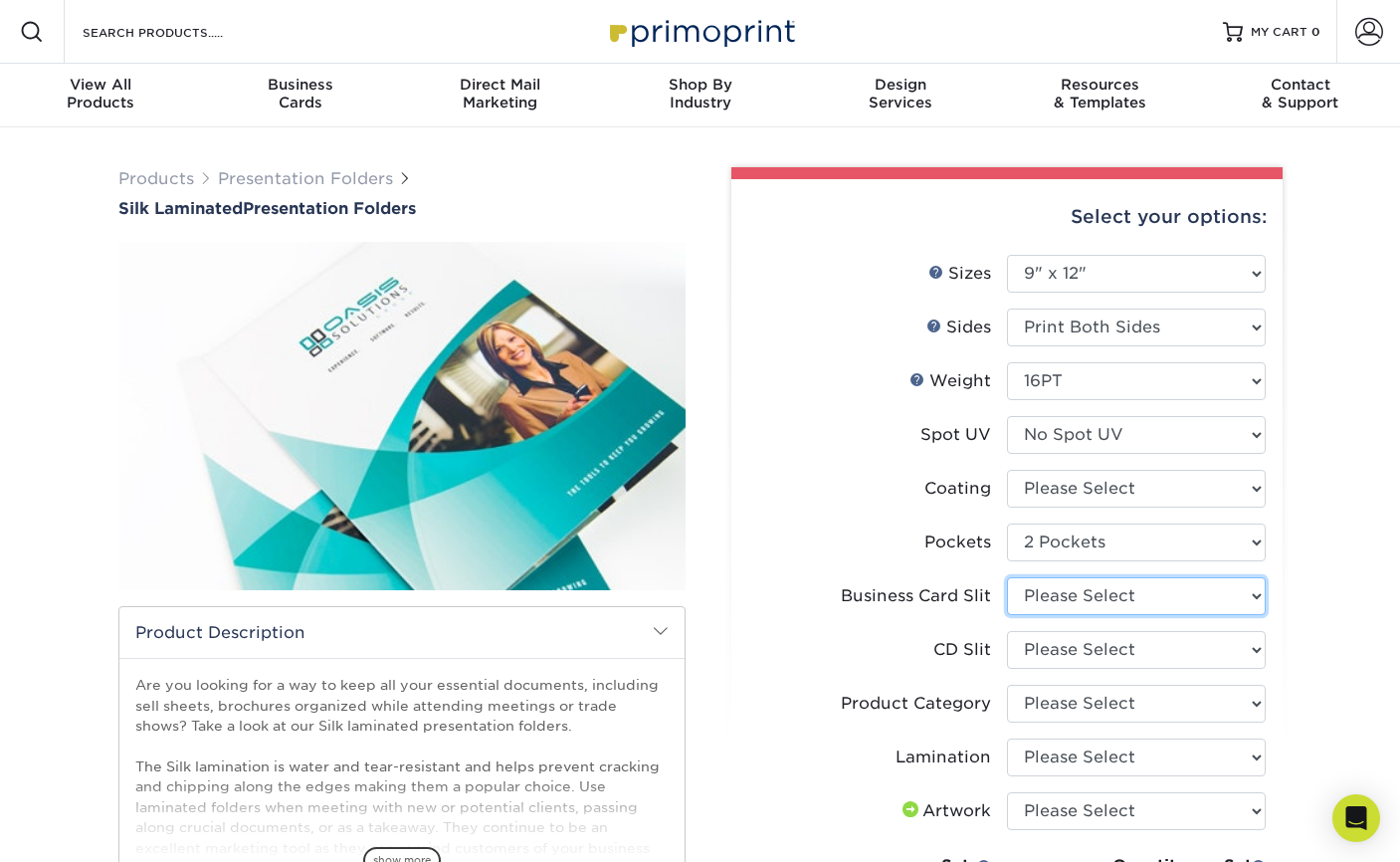 click on "Please Select No Business Card Slits On Both Pockets - Horizontal On Both Pockets - Vertical On Left (Front) Pocket - Horizontal On Left (Front) Pocket - Vertical On Right (Back) Pocket - Horizontal On Right (Back) Pocket - Vertical" at bounding box center (1136, 596) 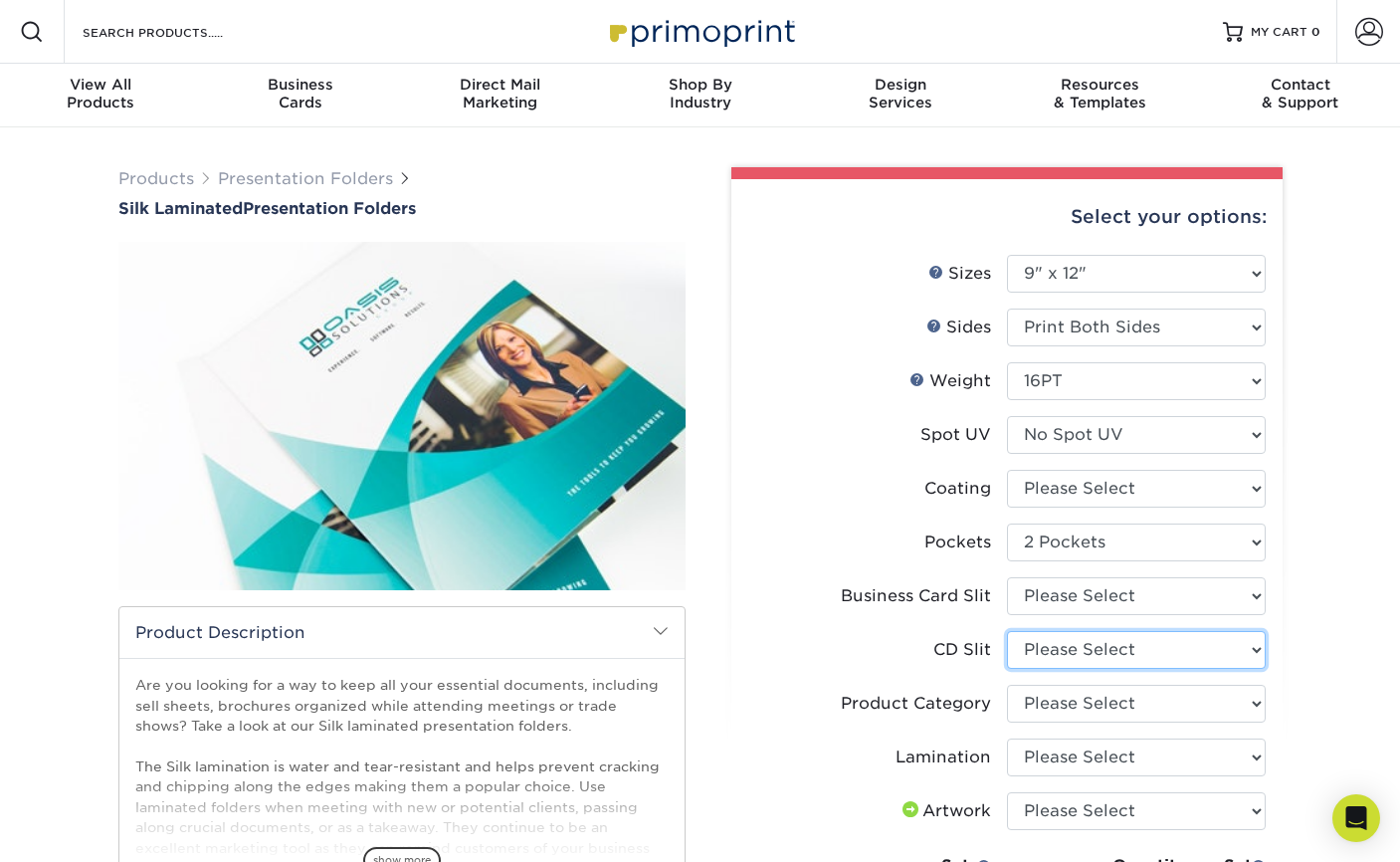 click on "Please Select No CD Slit On the Left (Front) Pocket On the Right (Back) Pocket On Both Pockets" at bounding box center (1136, 650) 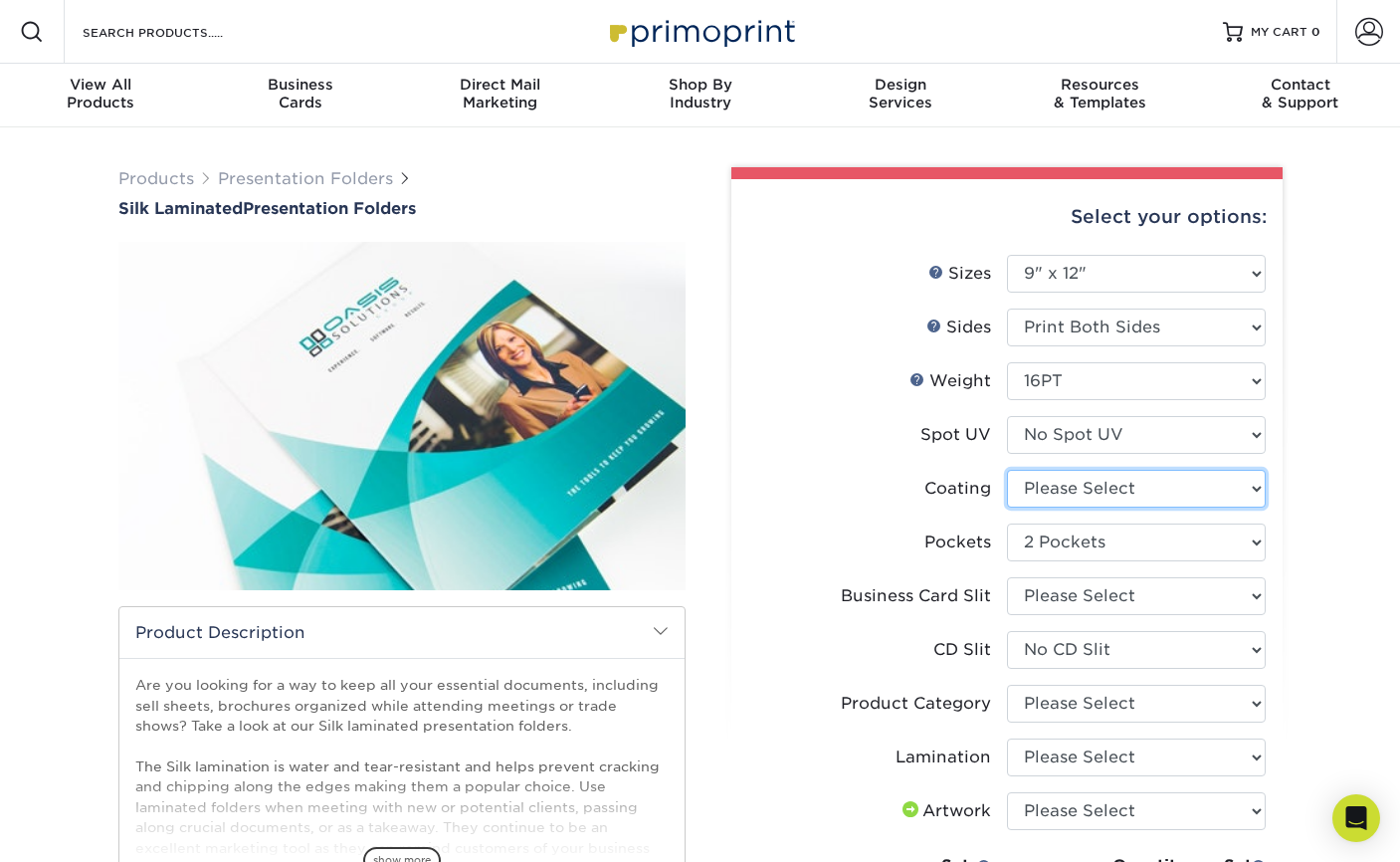 click at bounding box center (1136, 489) 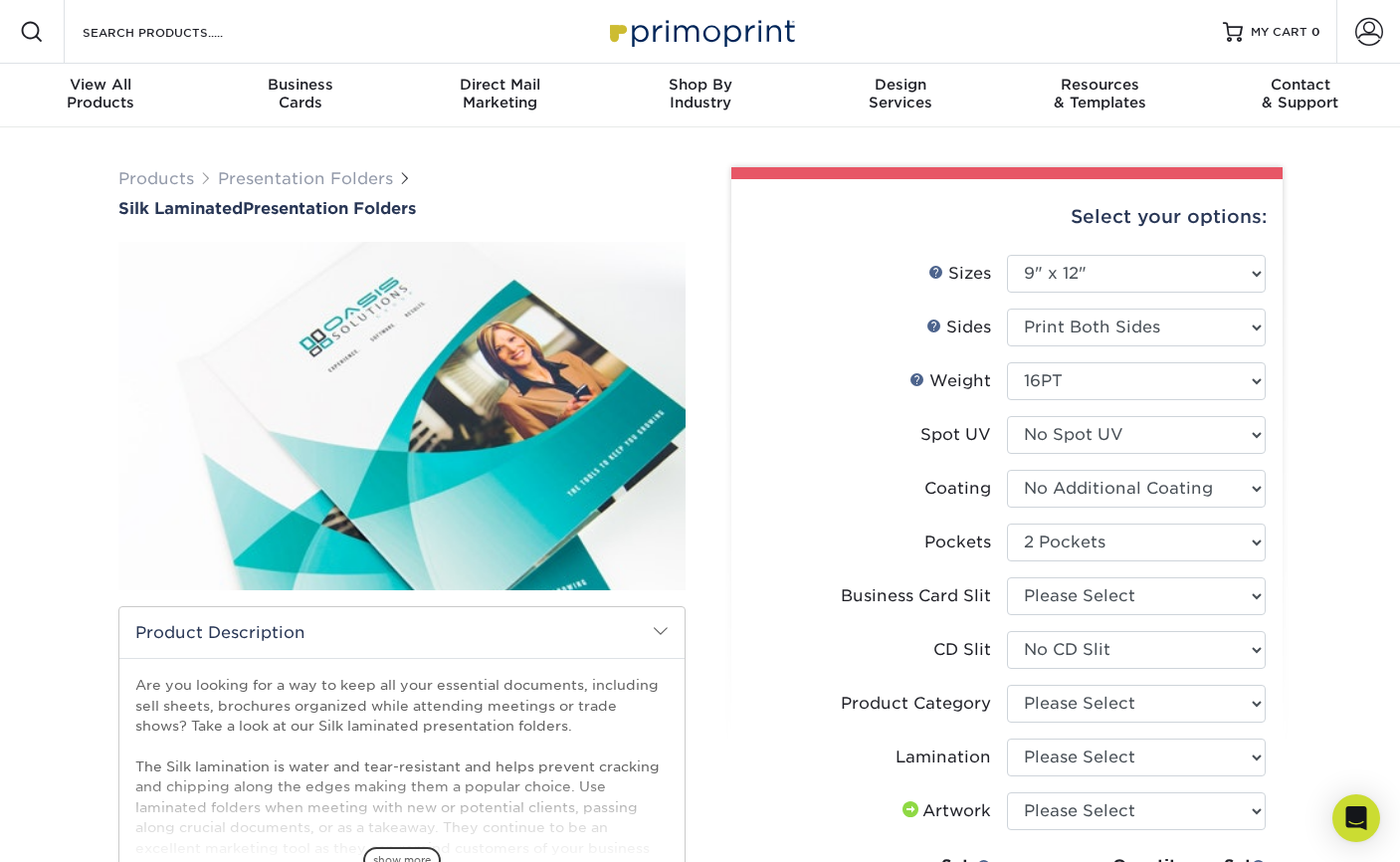 select on "-1" 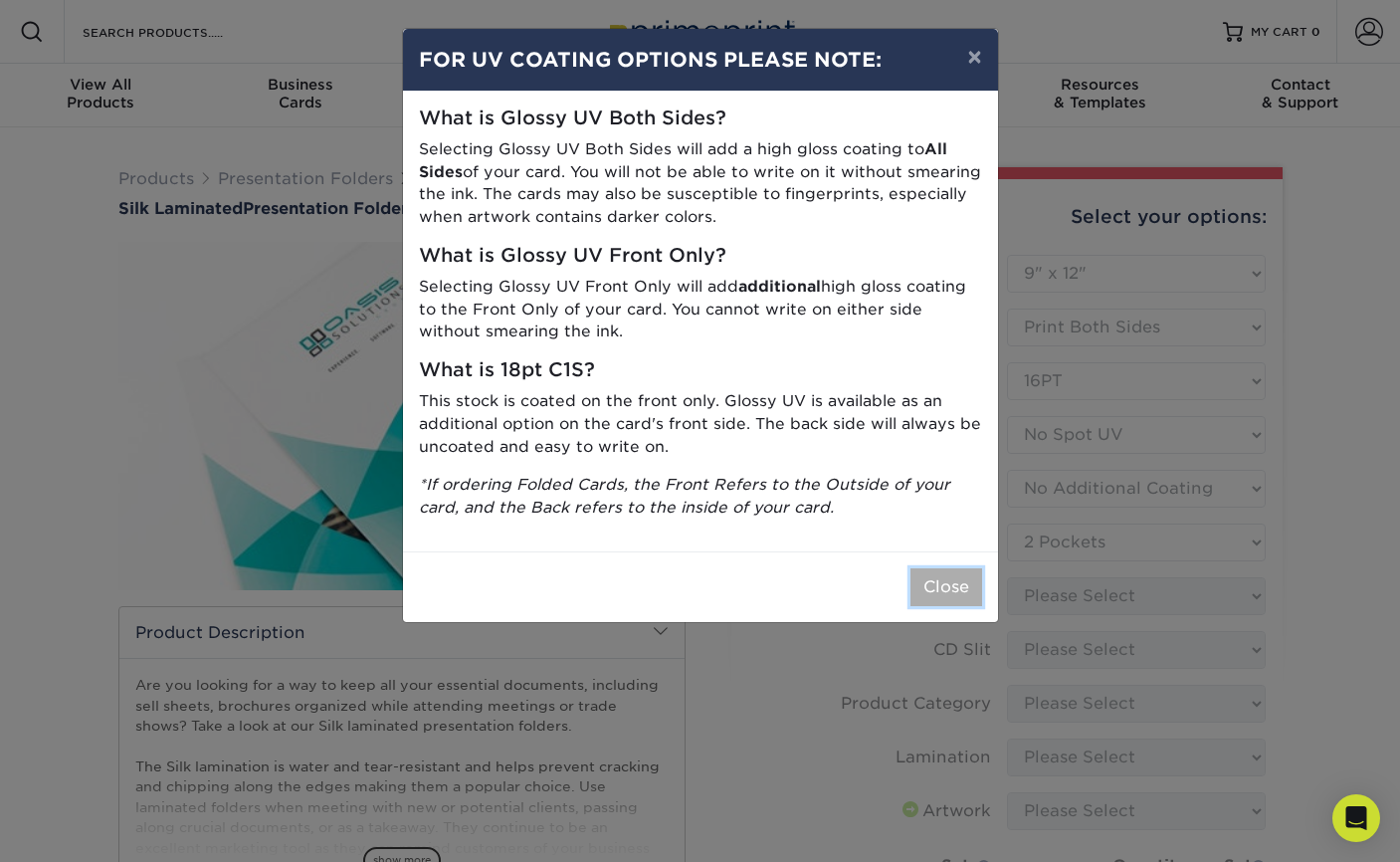 click on "Close" at bounding box center (946, 587) 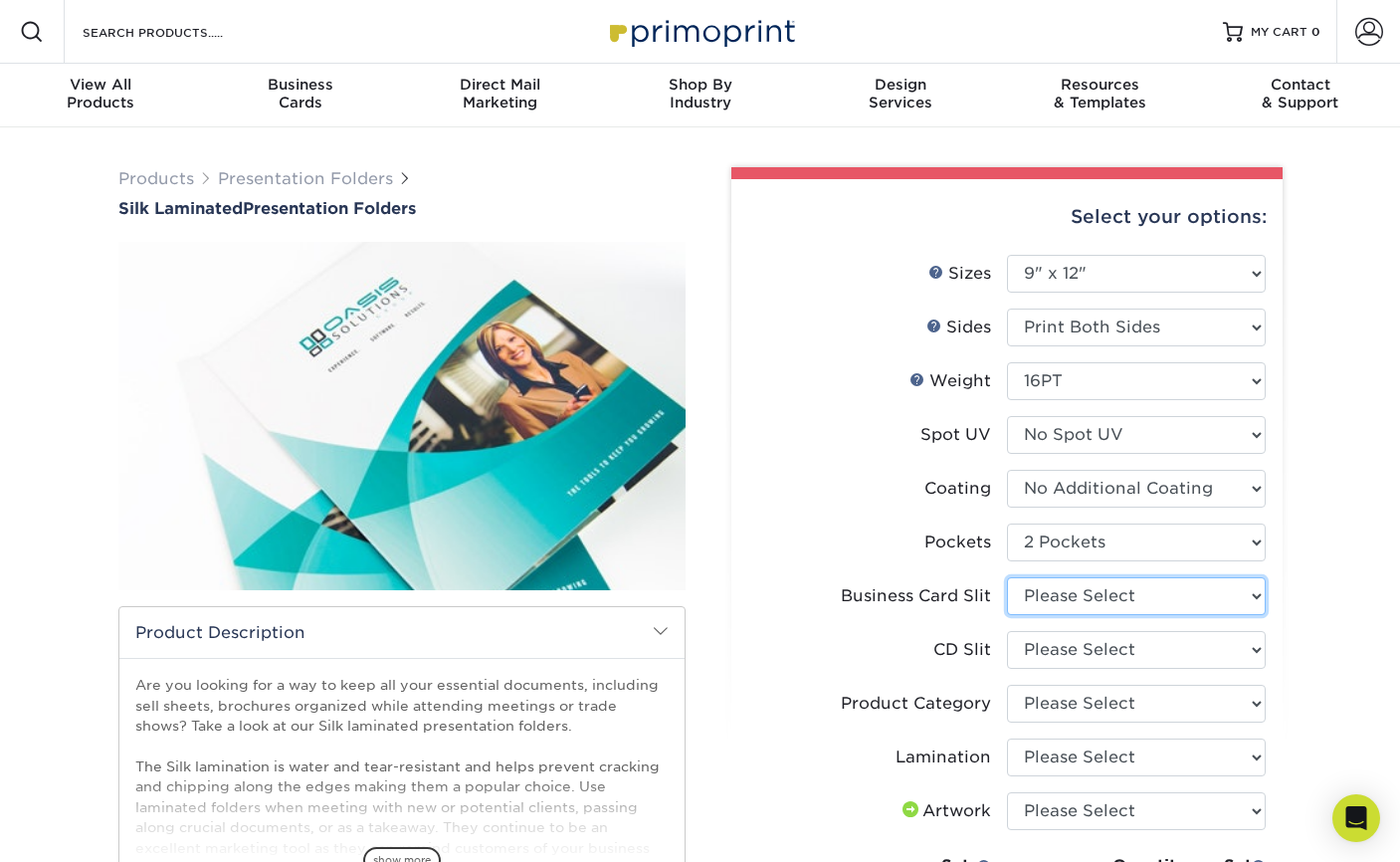 click on "Please Select No Business Card Slits On Both Pockets - Horizontal On Both Pockets - Vertical On Left (Front) Pocket - Horizontal On Left (Front) Pocket - Vertical On Right (Back) Pocket - Horizontal On Right (Back) Pocket - Vertical" at bounding box center [1136, 596] 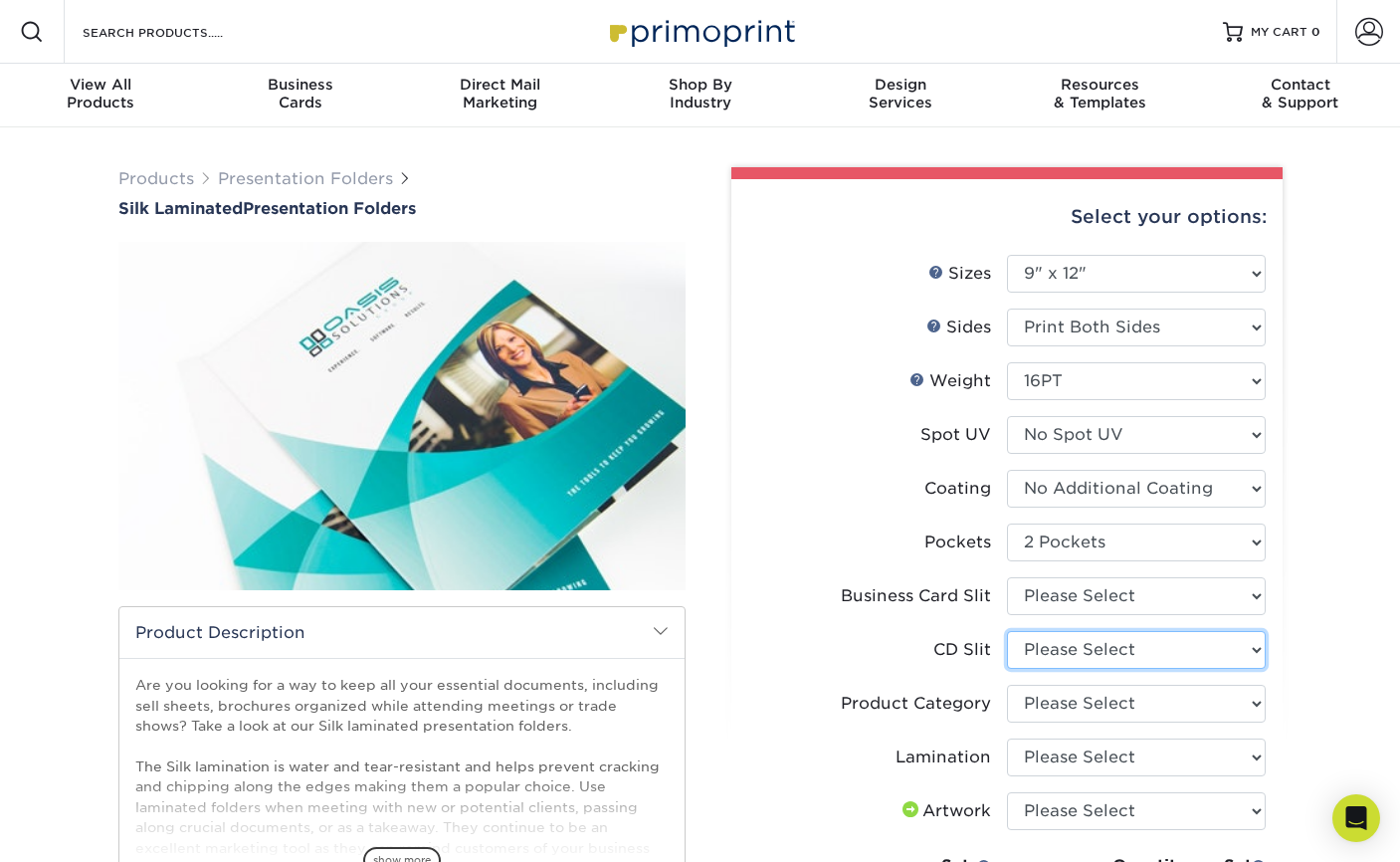 click on "Please Select No CD Slit On the Left (Front) Pocket On the Right (Back) Pocket On Both Pockets" at bounding box center (1136, 650) 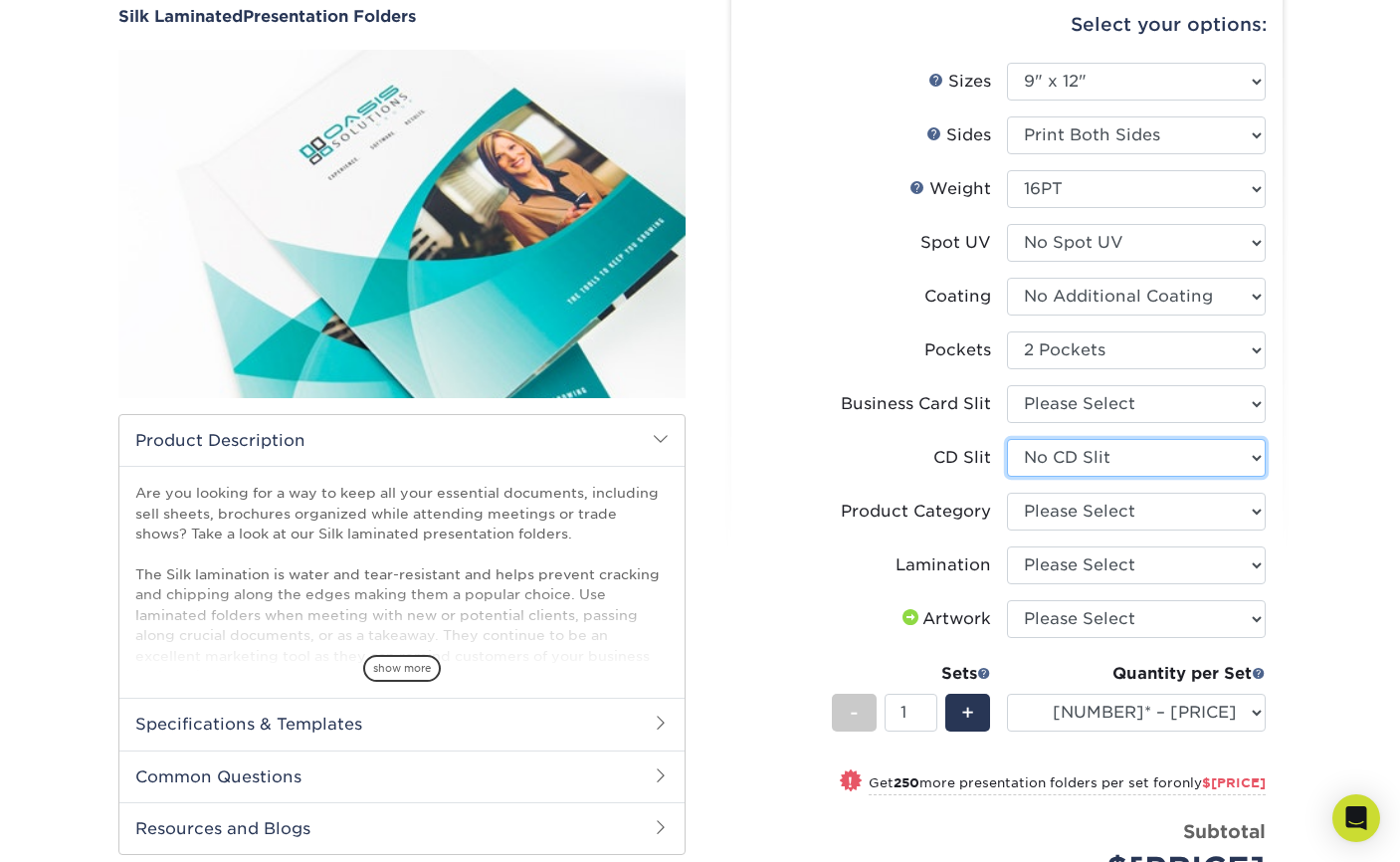 scroll, scrollTop: 249, scrollLeft: 0, axis: vertical 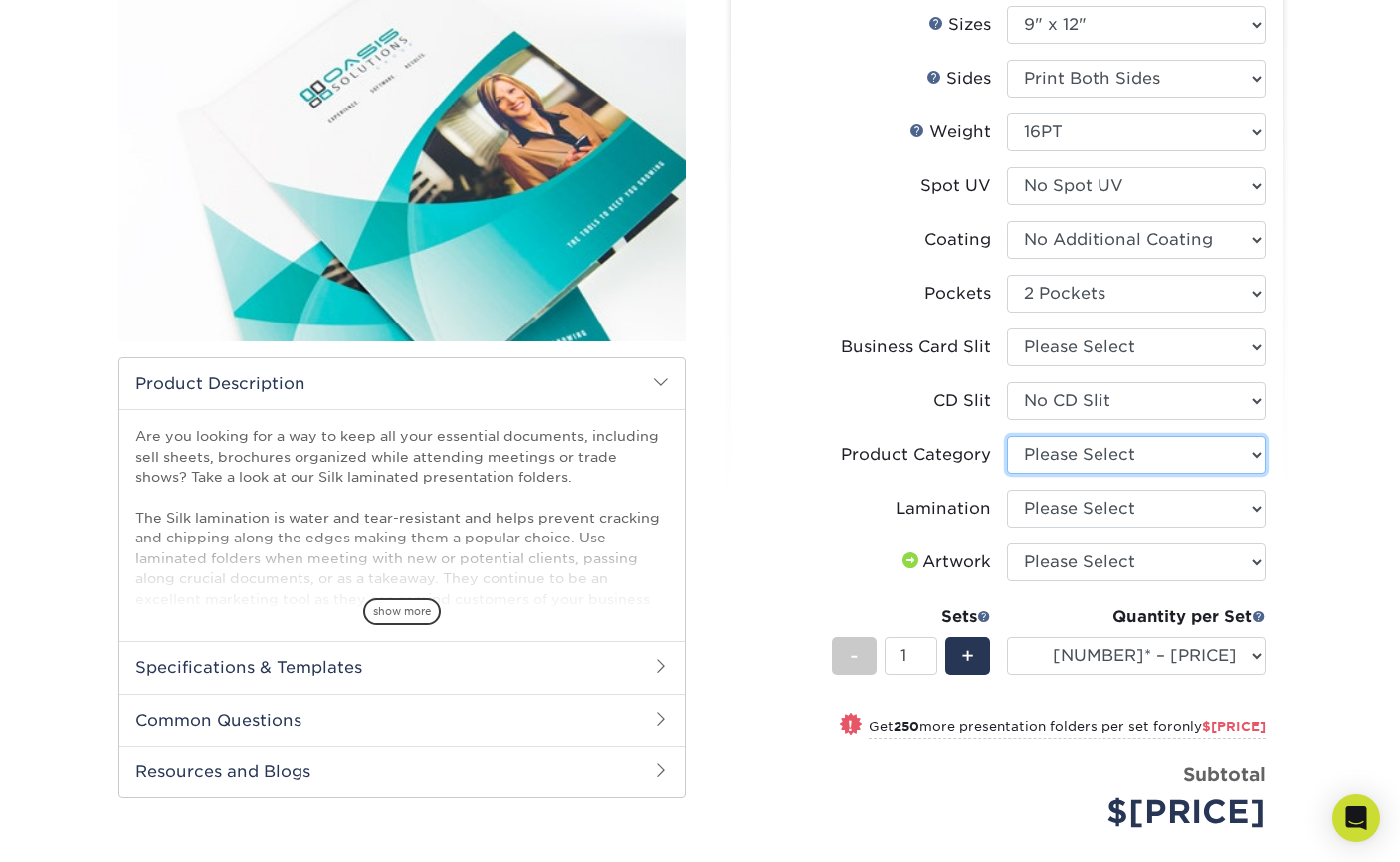 click on "Please Select Presentation Folders" at bounding box center [1136, 455] 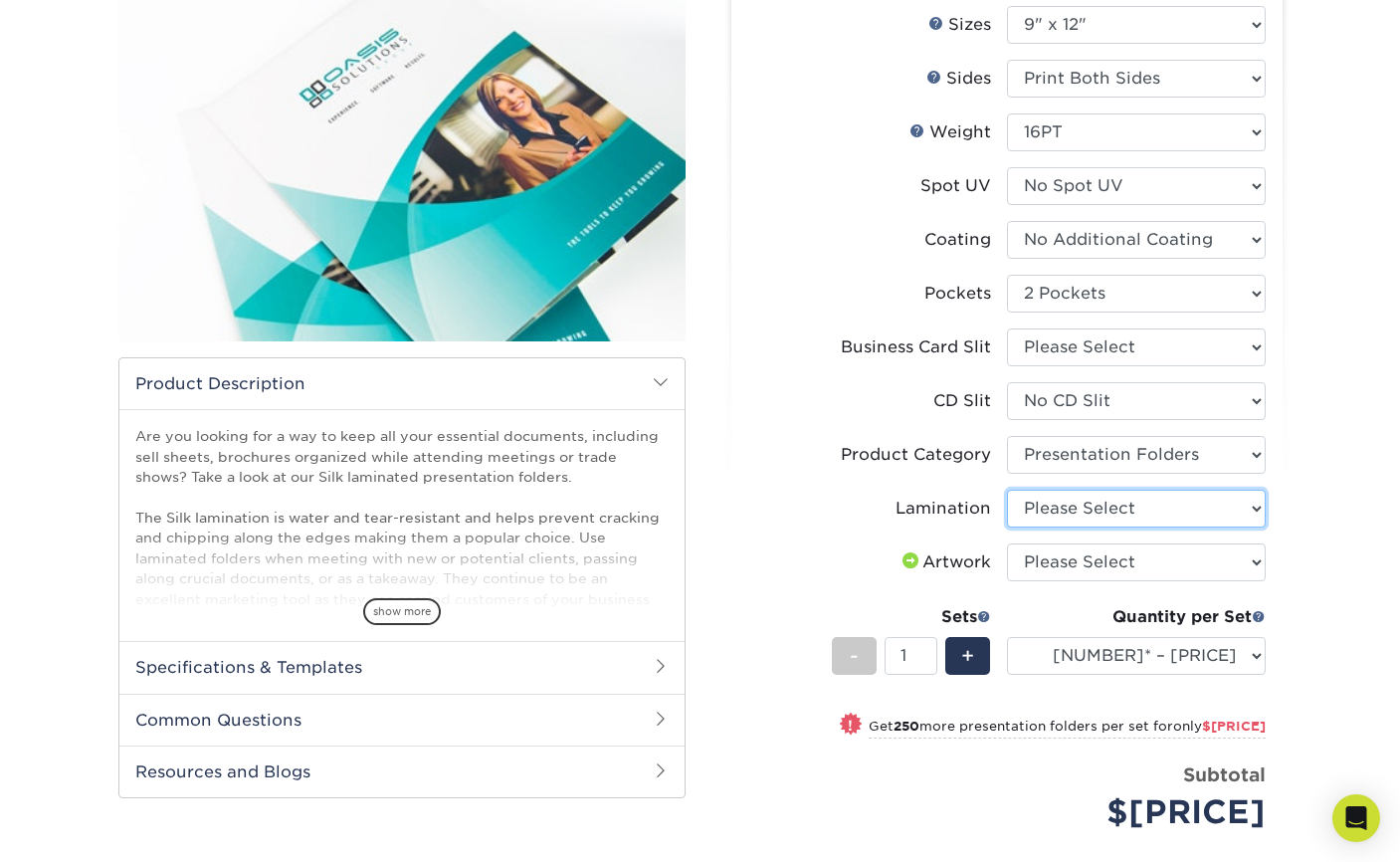 click on "Please Select Silk" at bounding box center (1136, 509) 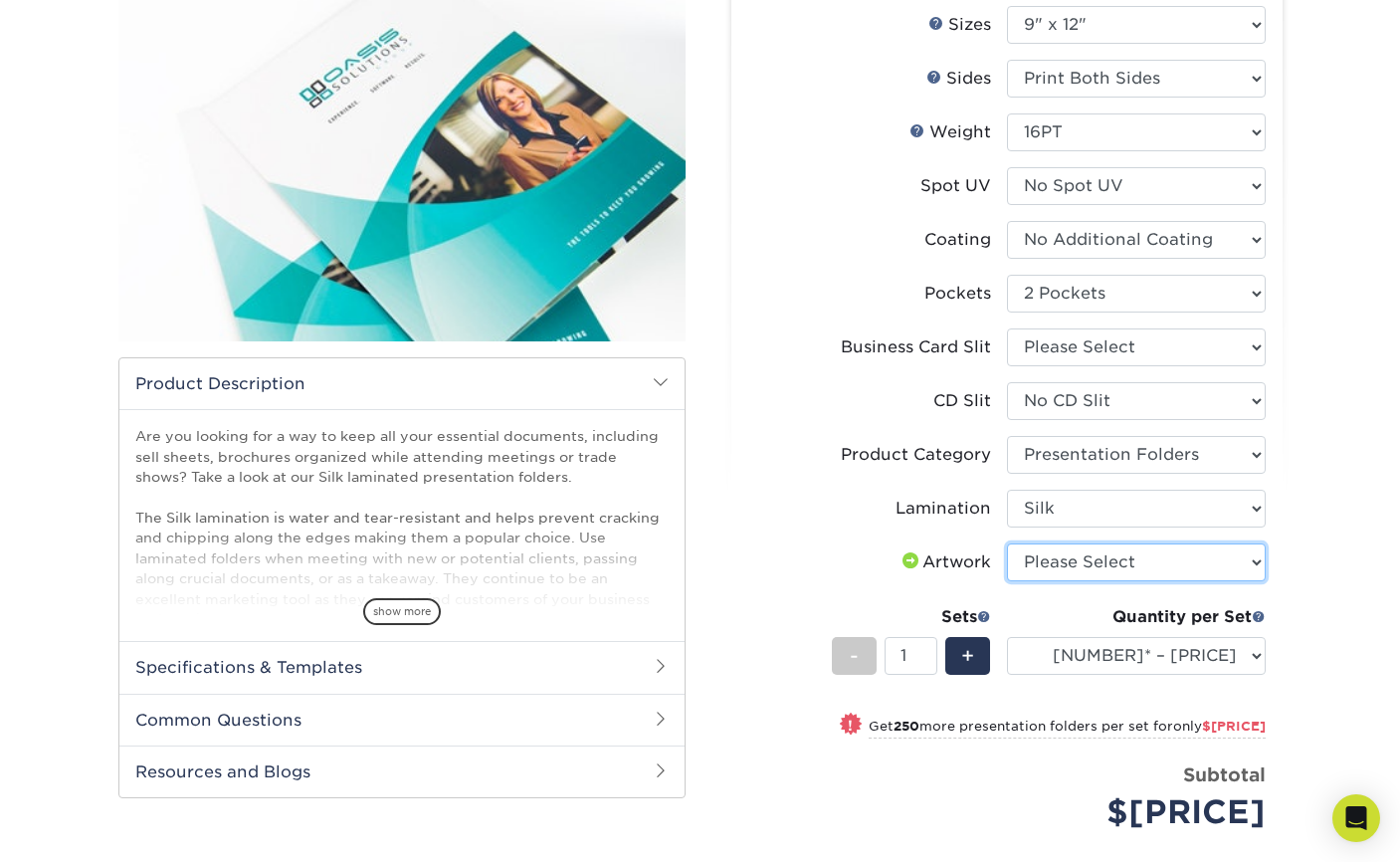 click on "Please Select I will upload files I need a design - $75" at bounding box center (1136, 562) 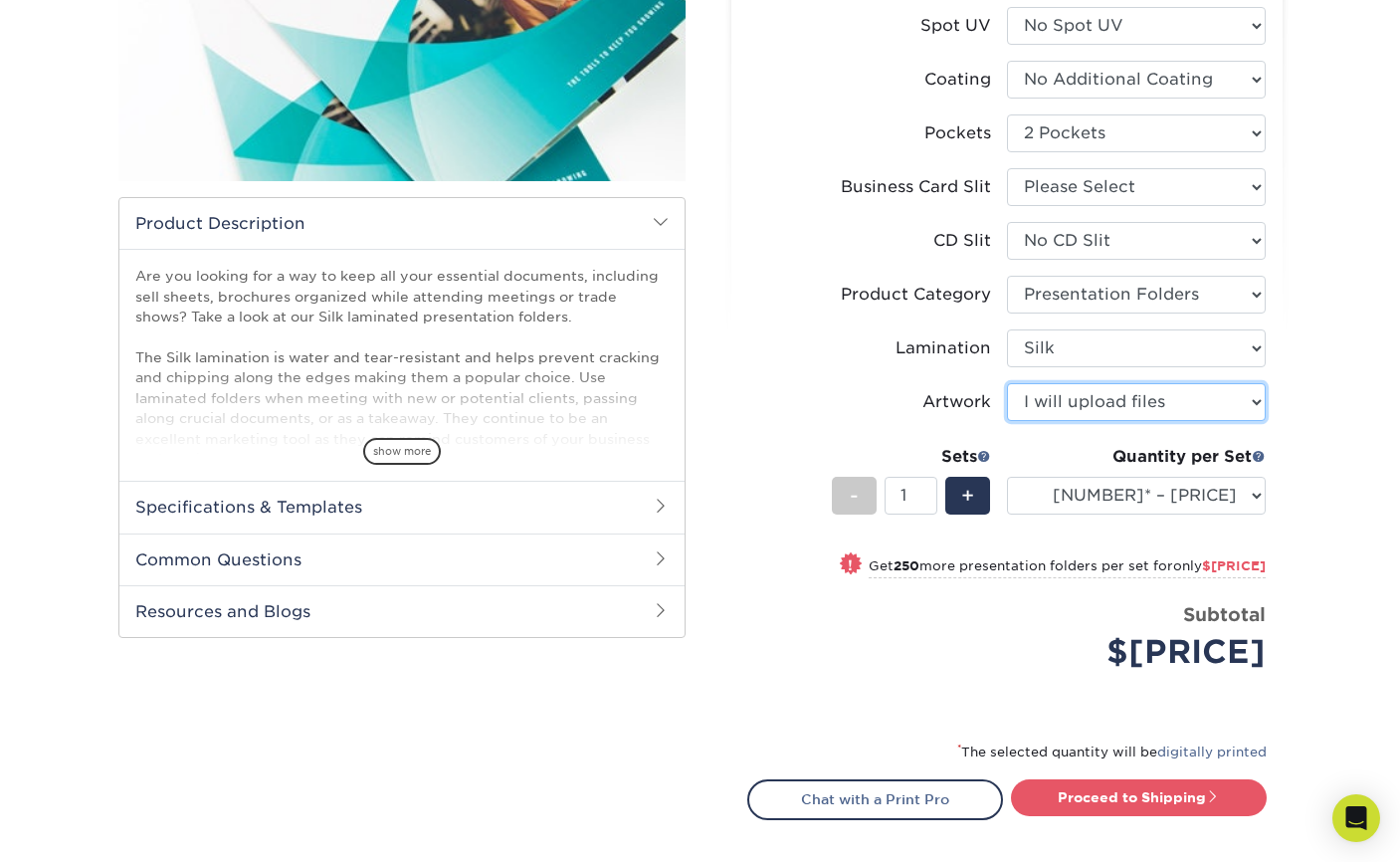 scroll, scrollTop: 413, scrollLeft: 0, axis: vertical 